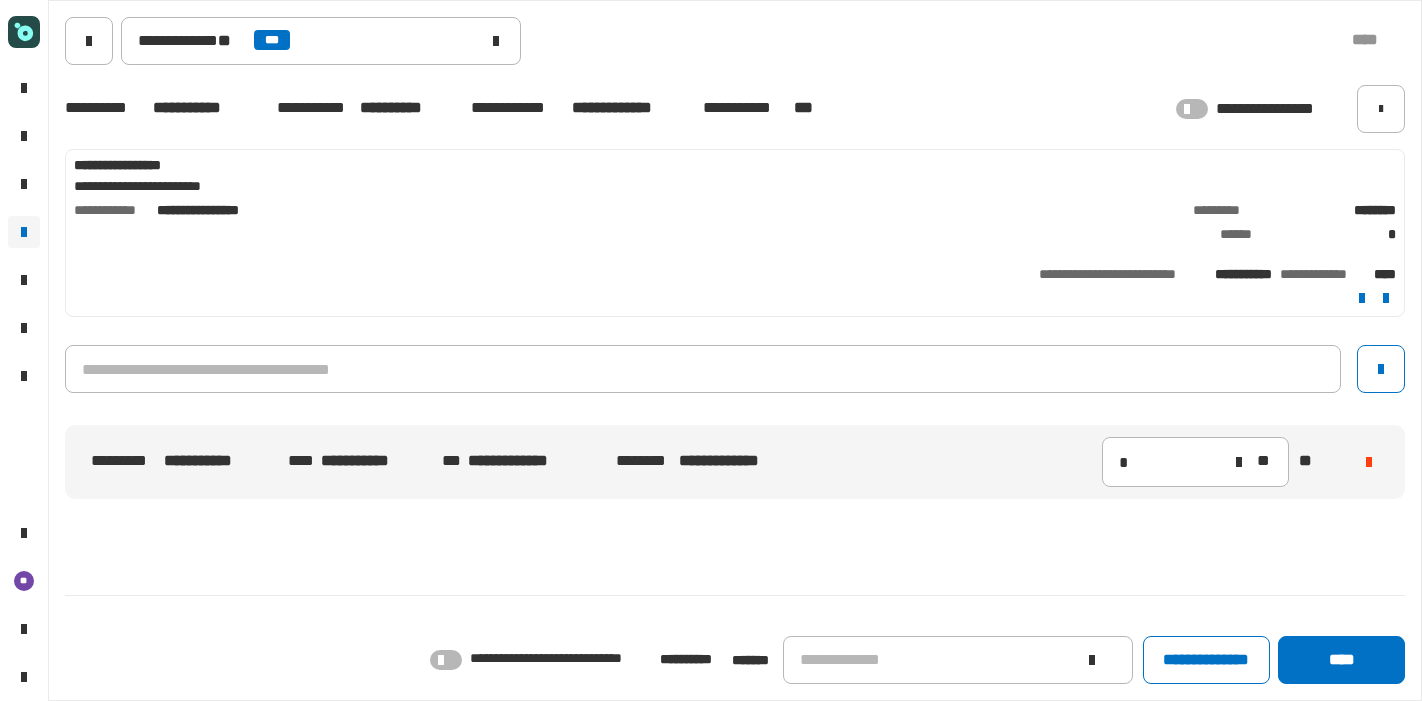scroll, scrollTop: 0, scrollLeft: 0, axis: both 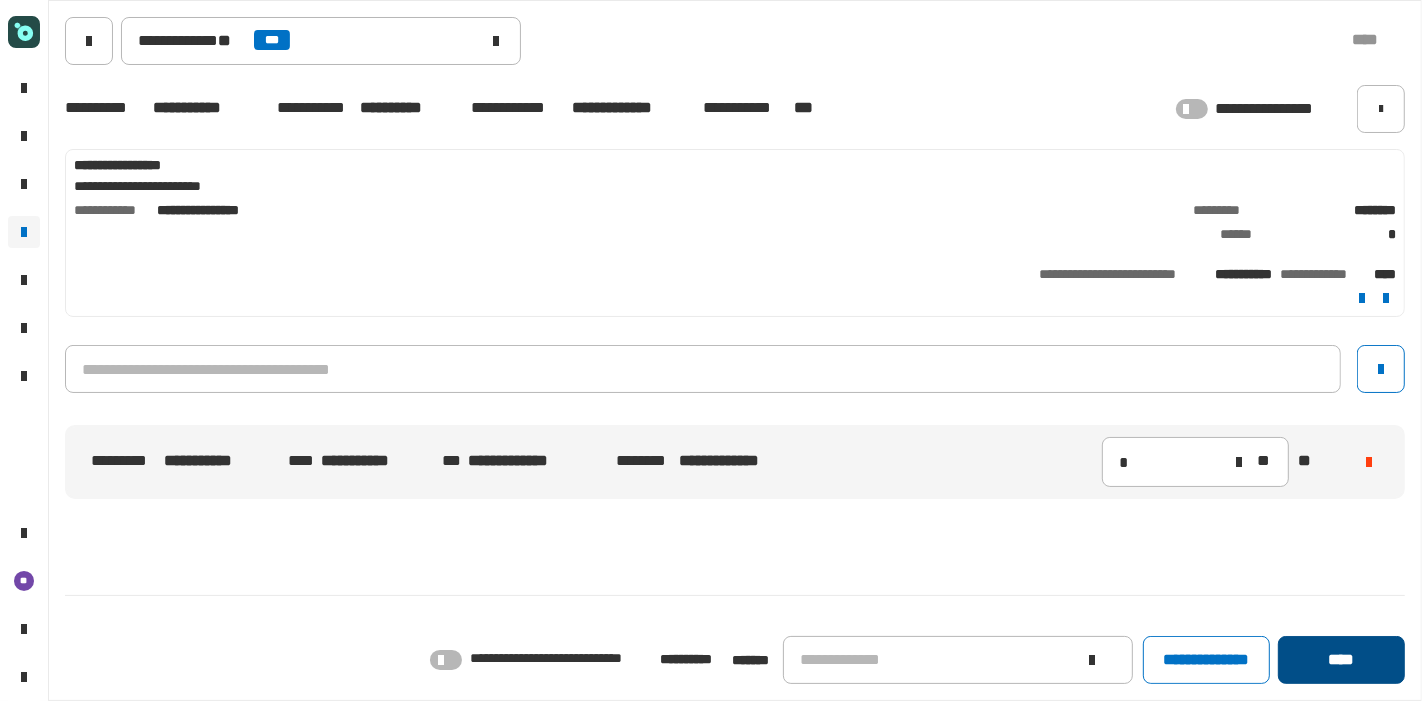 click on "****" 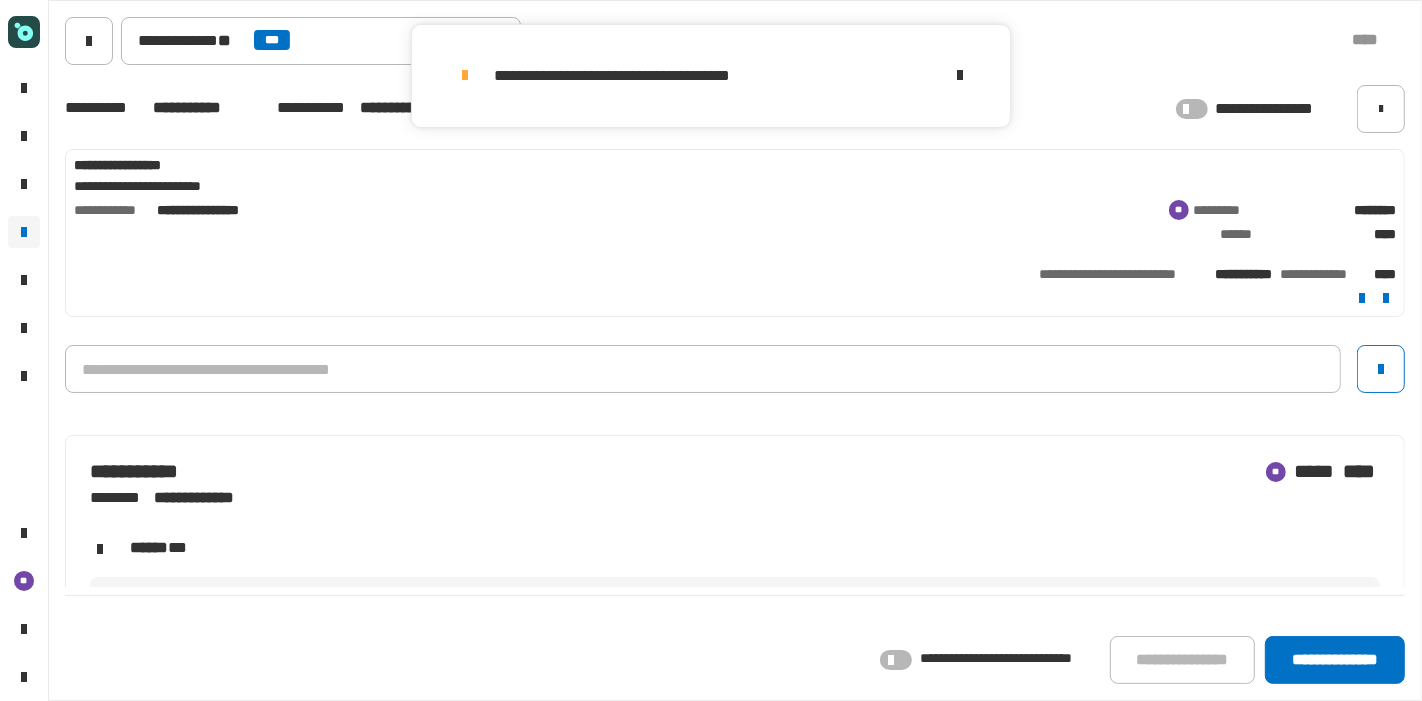 click on "**********" 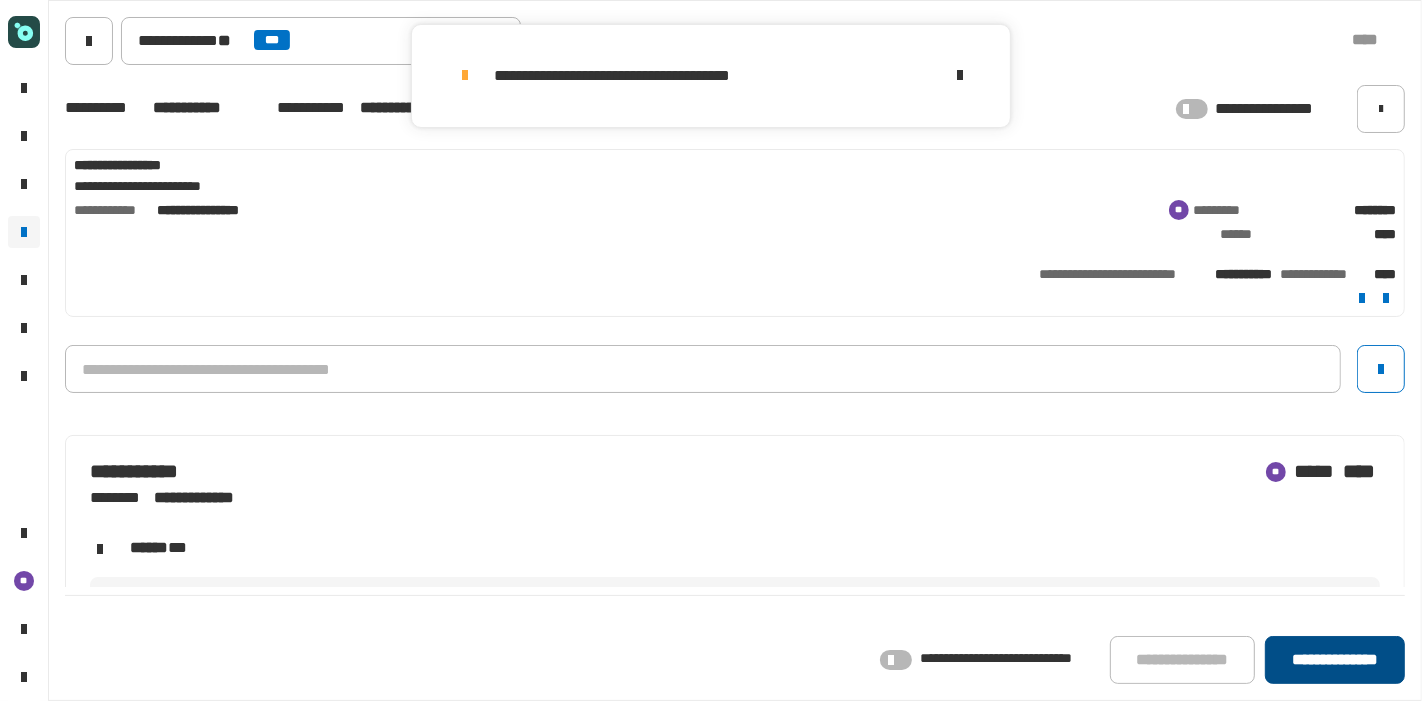click on "**********" 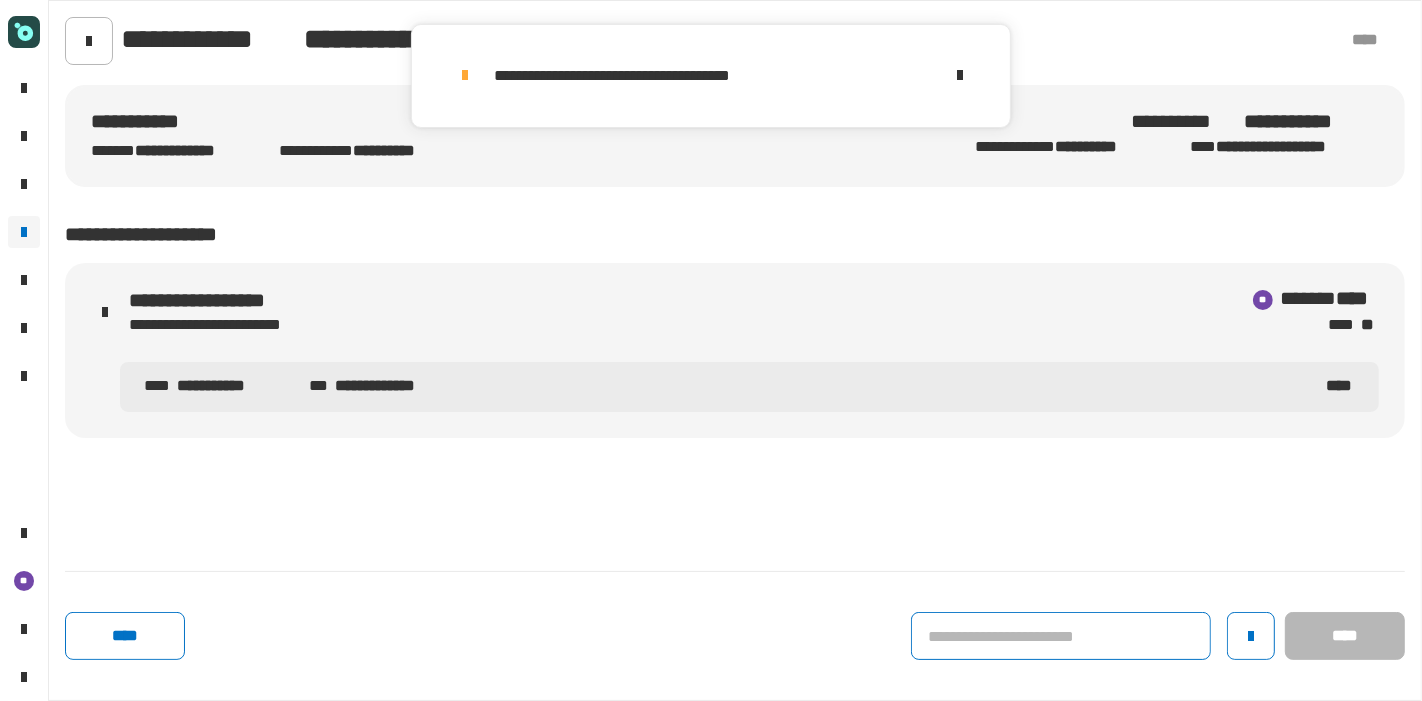 click 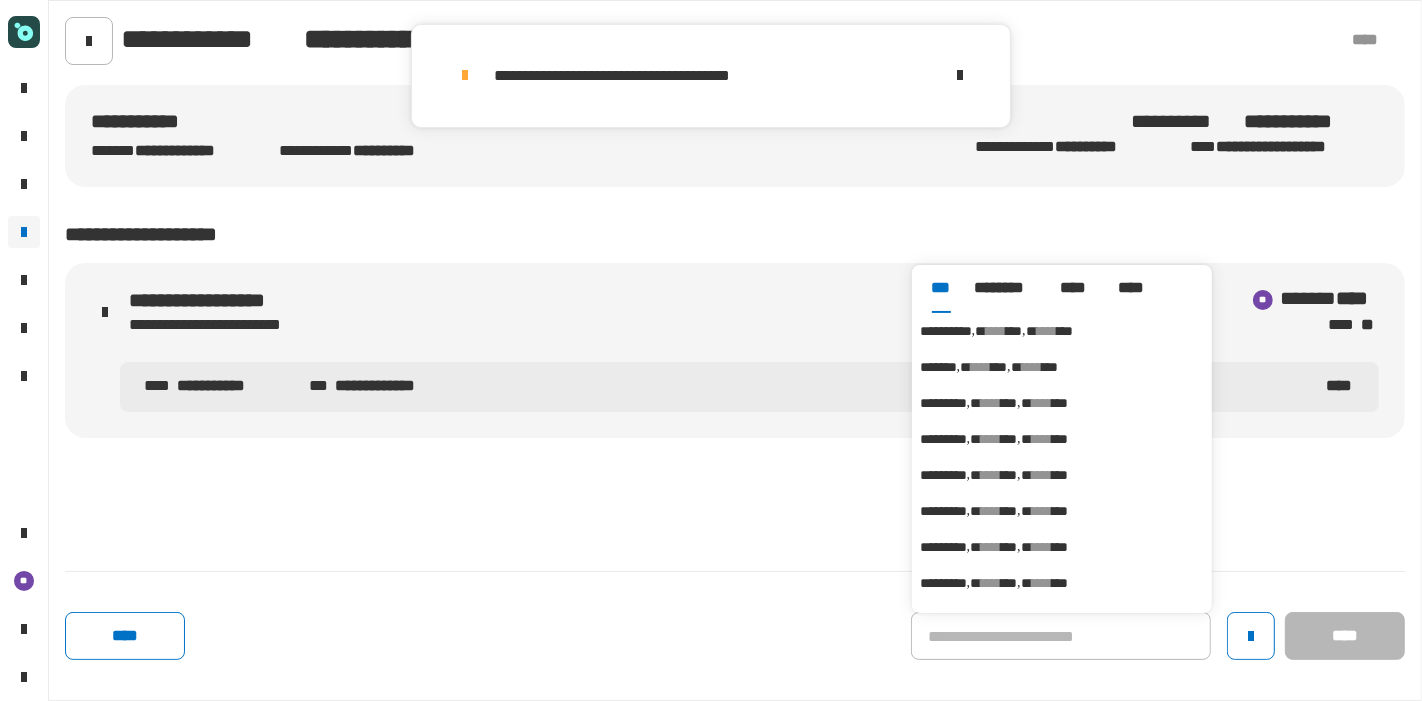 click on "****" at bounding box center [1047, 331] 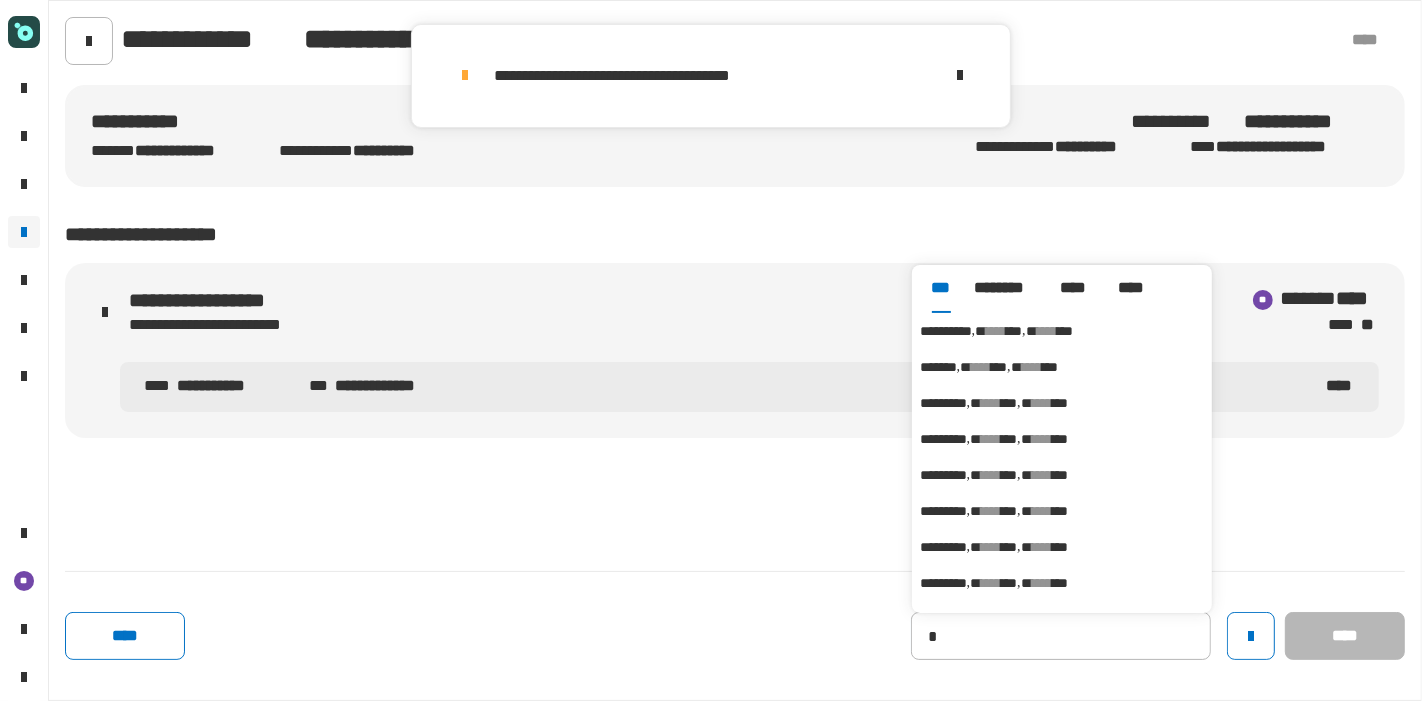 type on "**********" 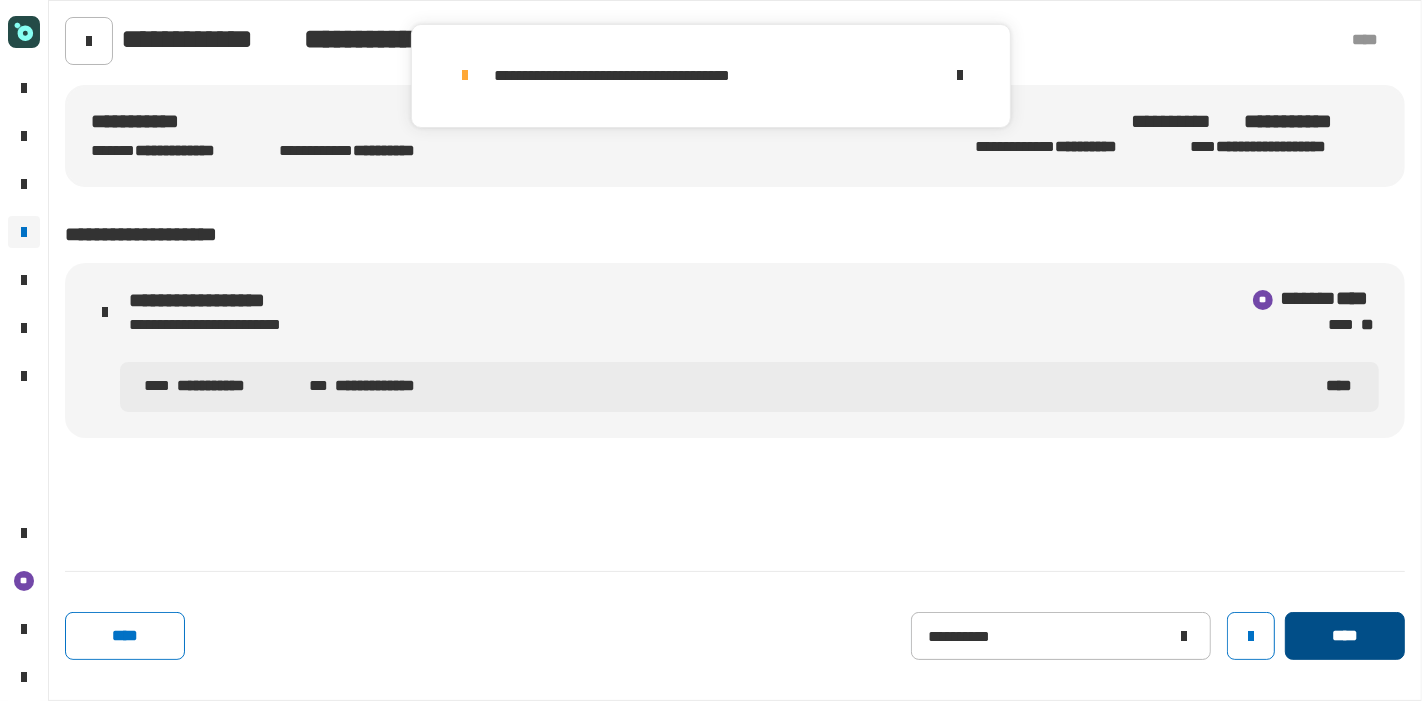 click on "****" 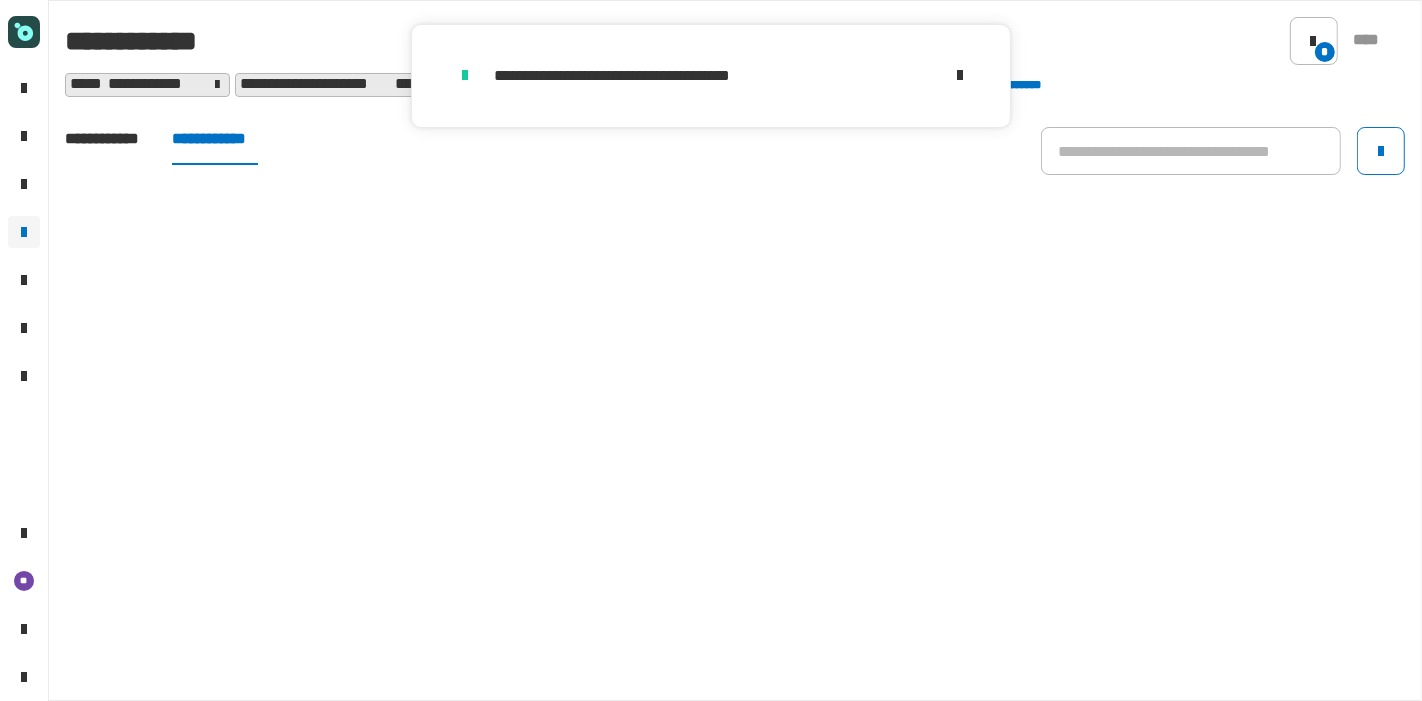 click on "**********" 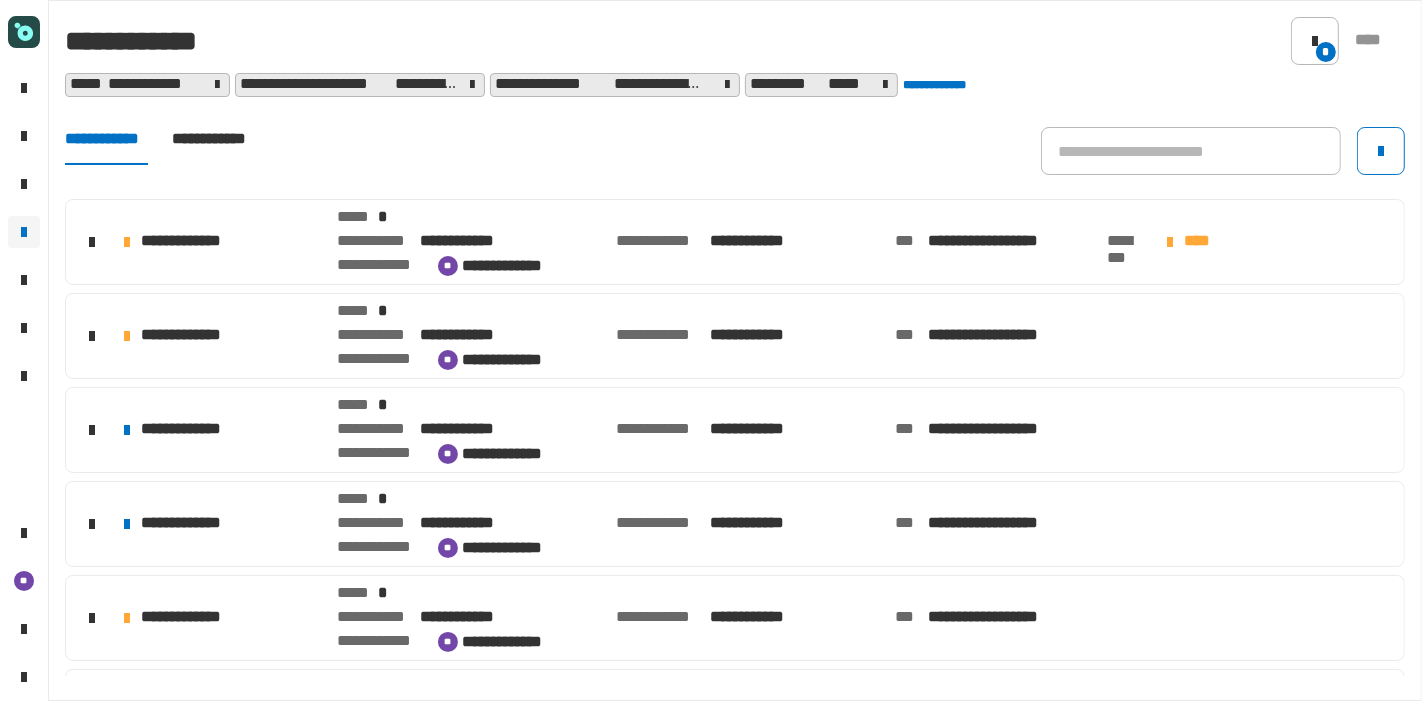 click on "[FIRST] [LAST] [ADDRESS] [CITY] [STATE] [POSTAL_CODE] [COUNTRY] [PHONE] [DRIVER_LICENSE] [ISSUE_DATE] [EXPIRY_DATE]" 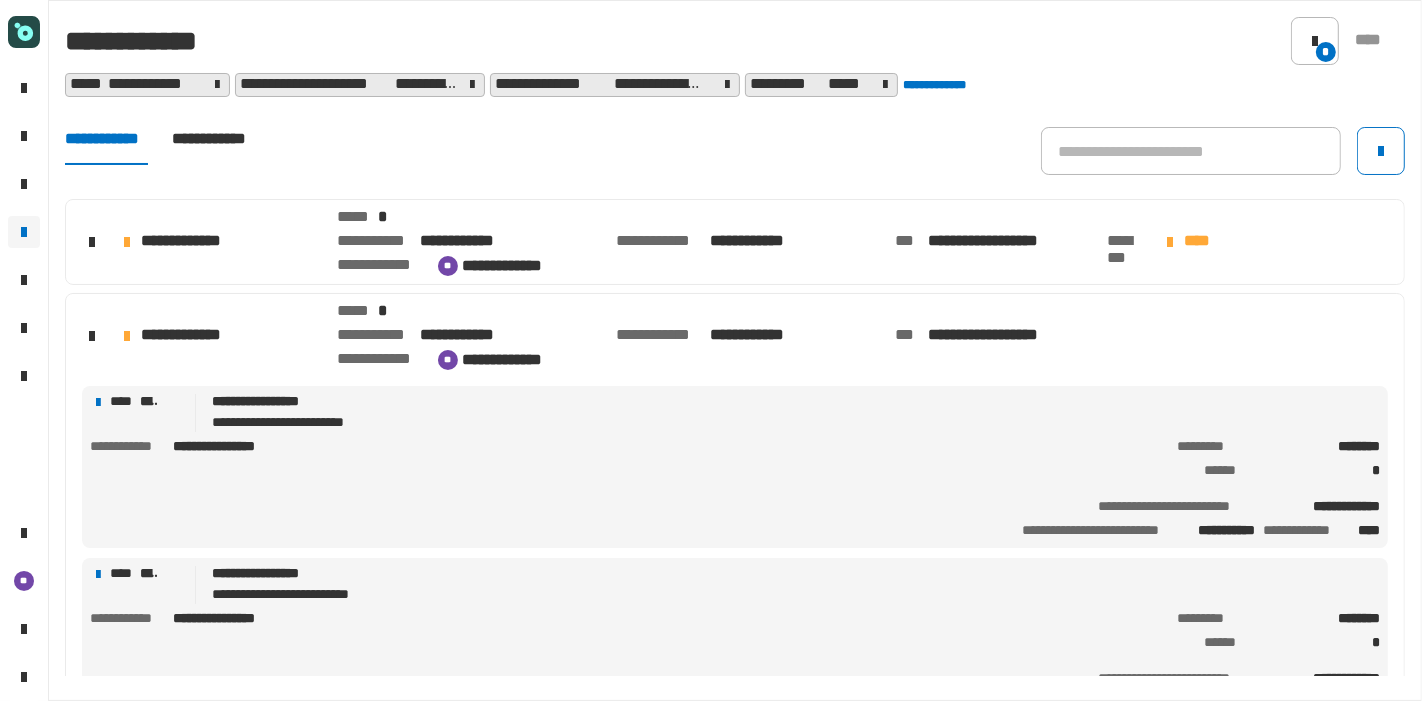 click on "[FIRST] [LAST]" 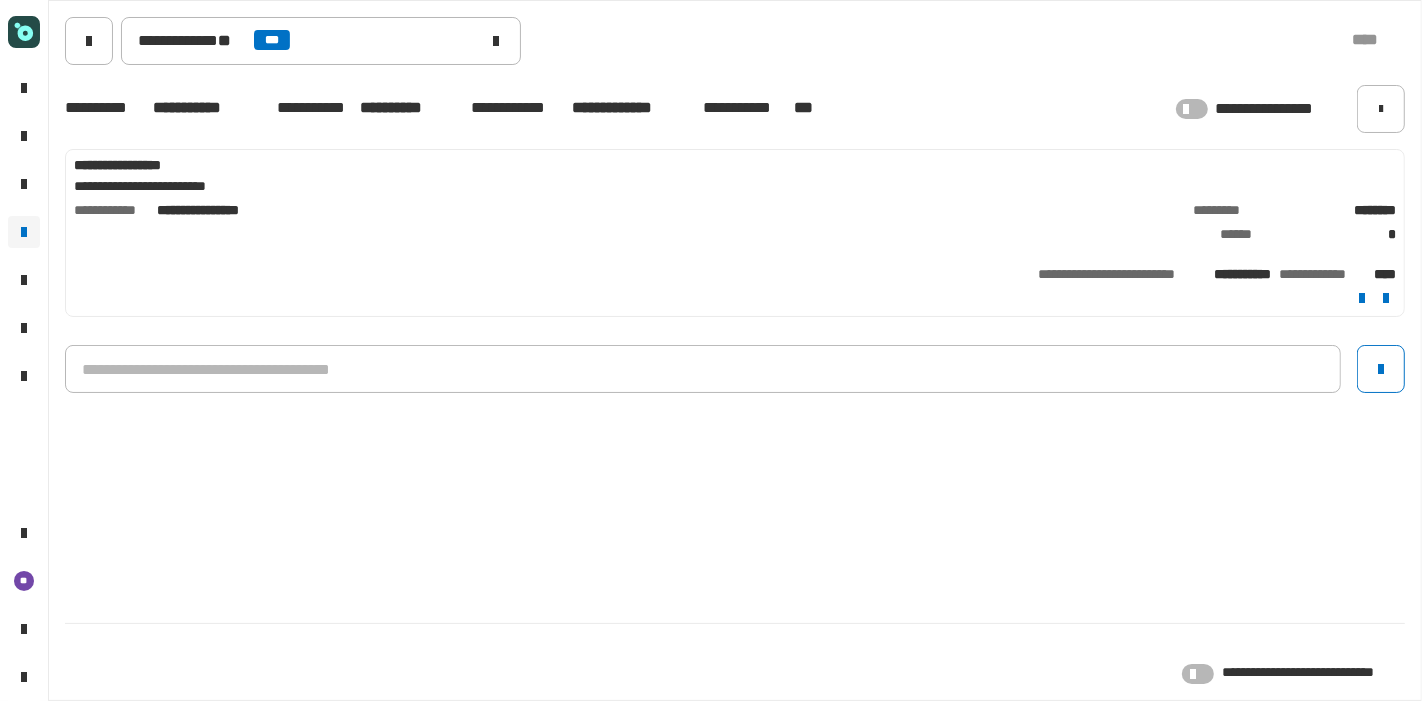 click 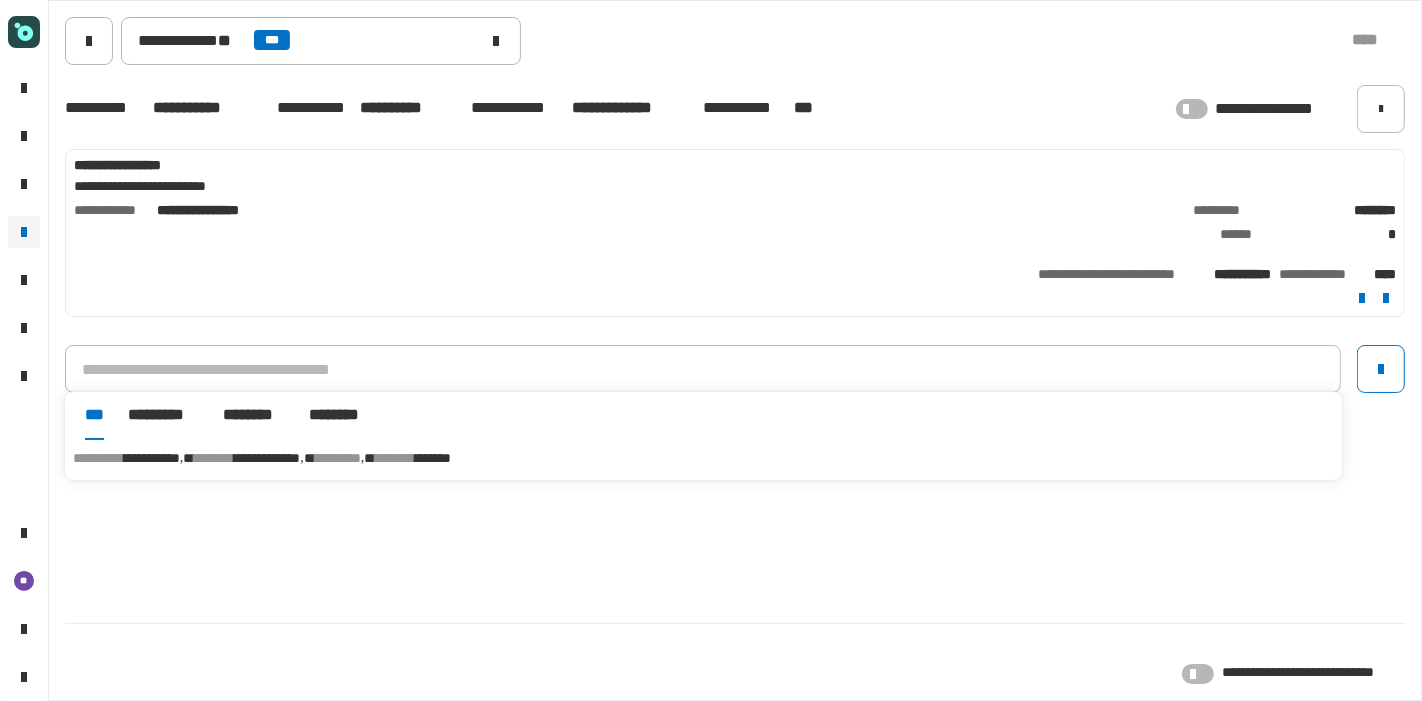 click on "[FIRST] [LAST] [ADDRESS] [CITY] [STATE] [POSTAL_CODE] [COUNTRY]" at bounding box center [703, 458] 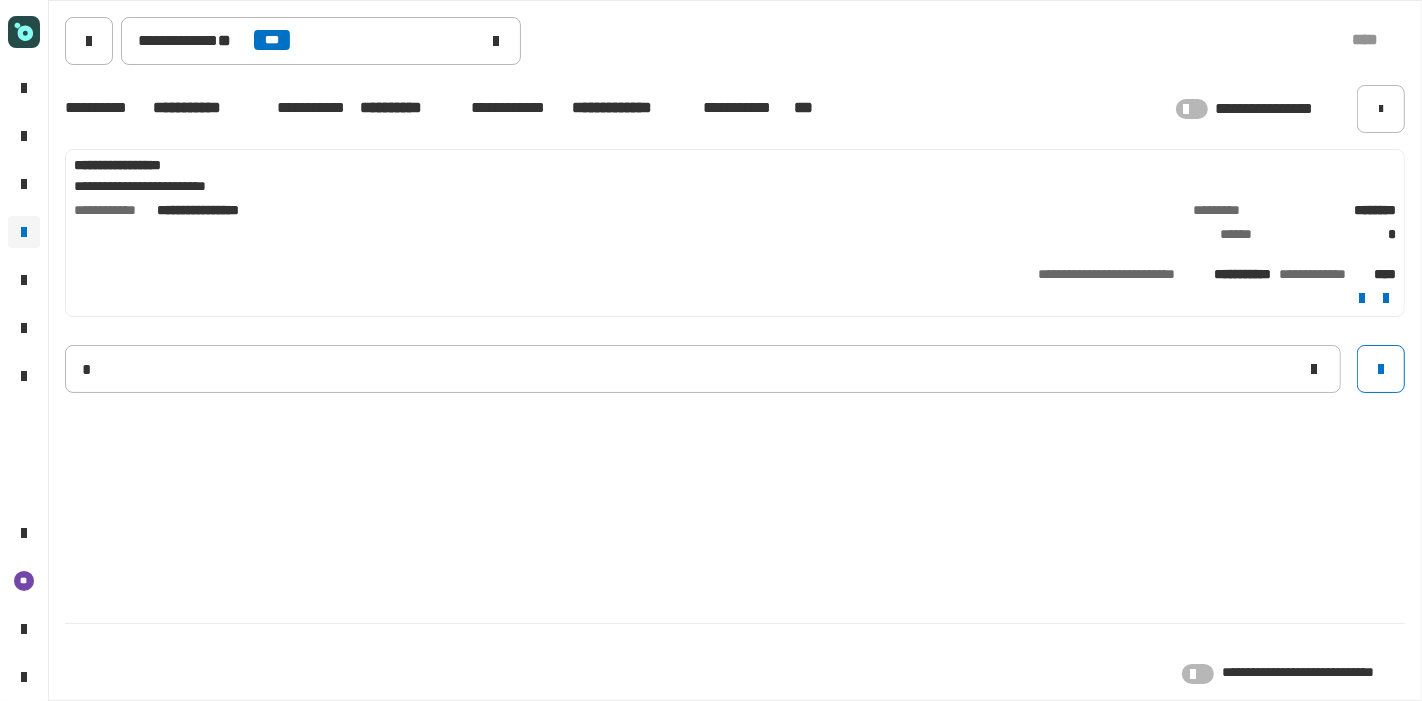 type 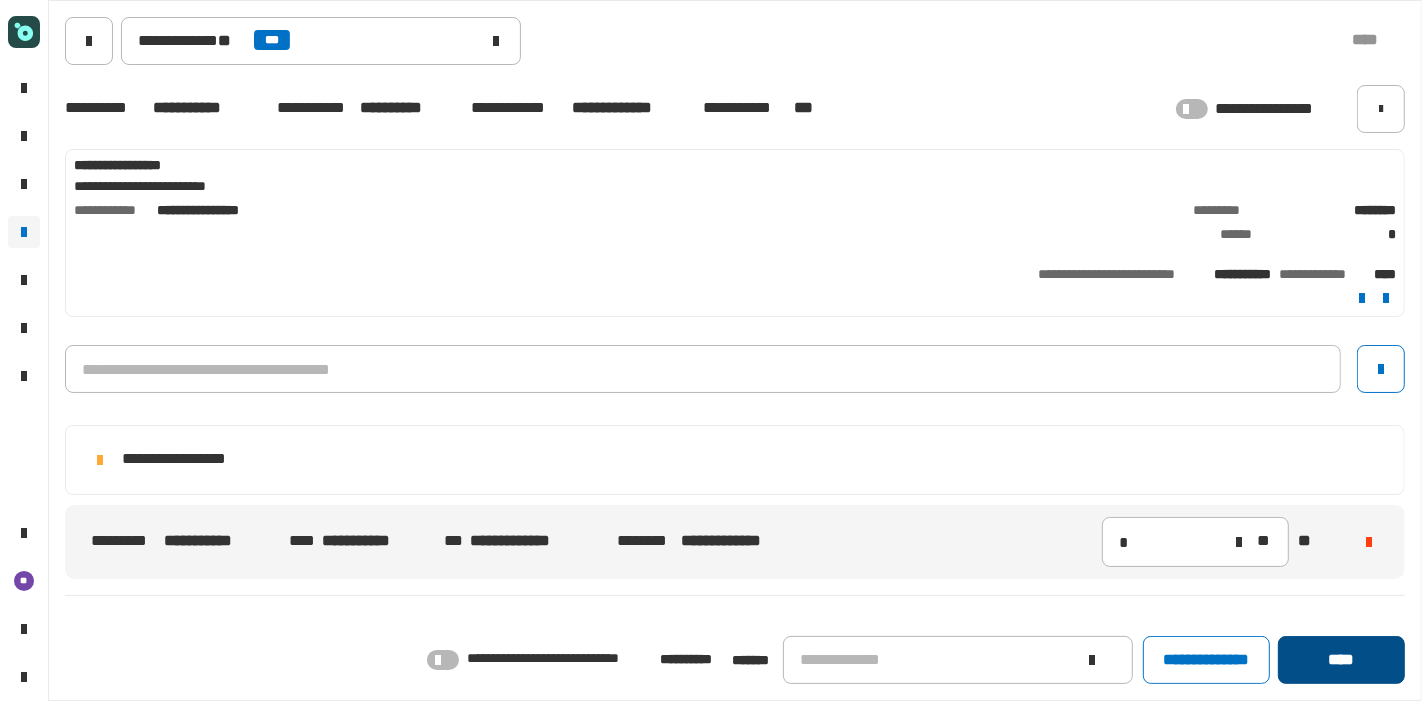 click on "****" 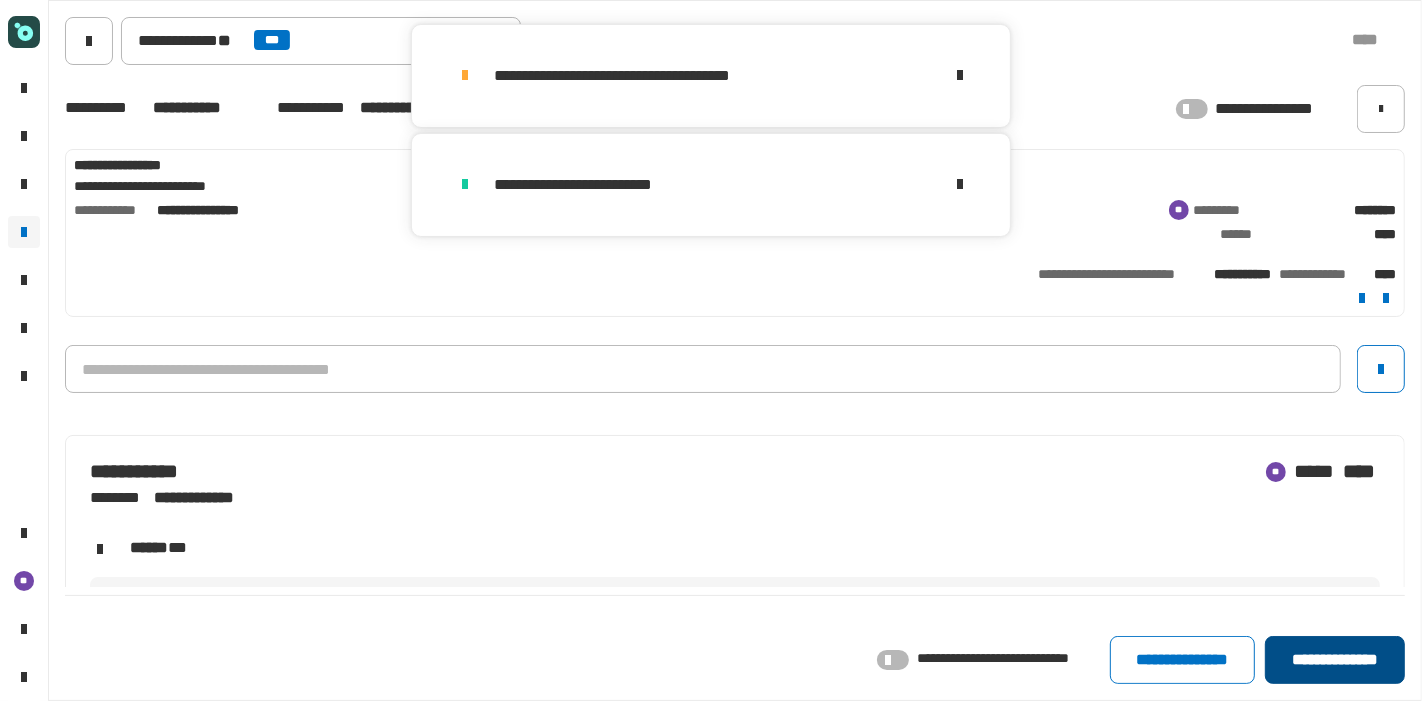 click on "**********" 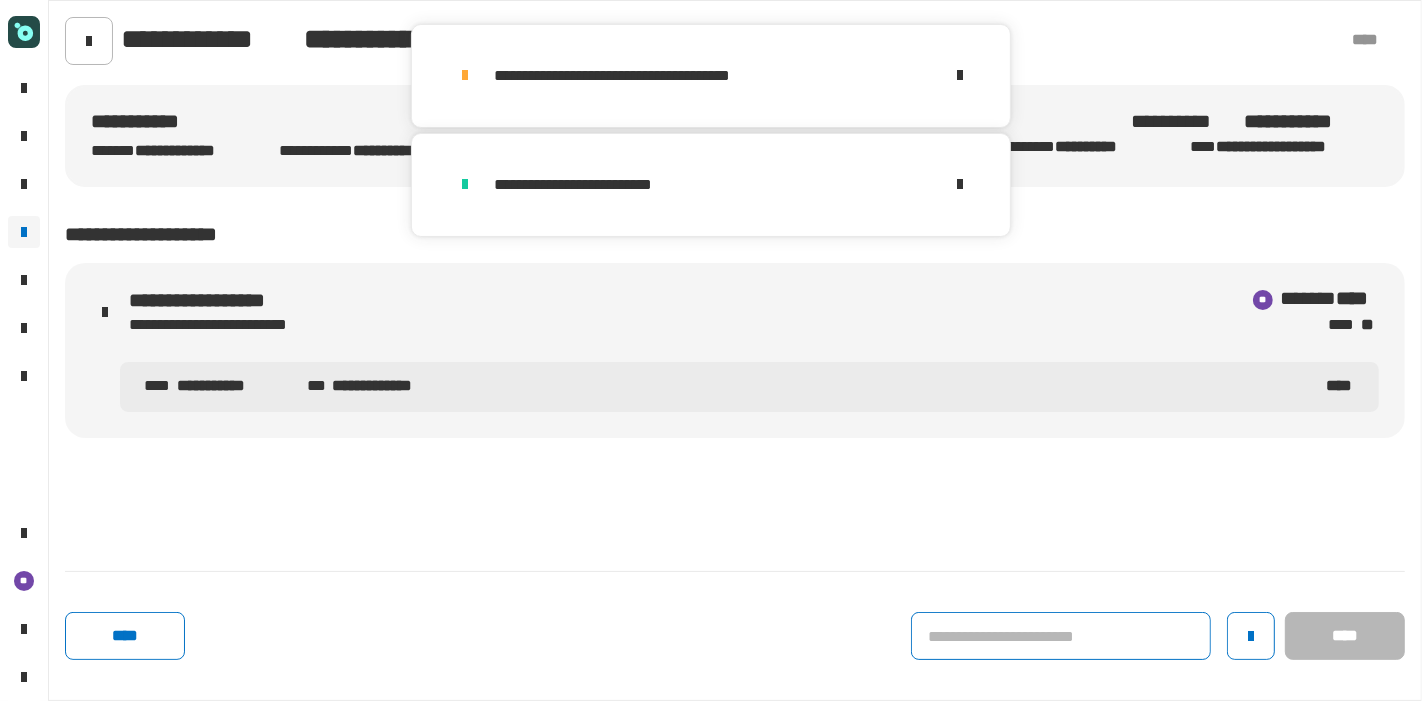 click 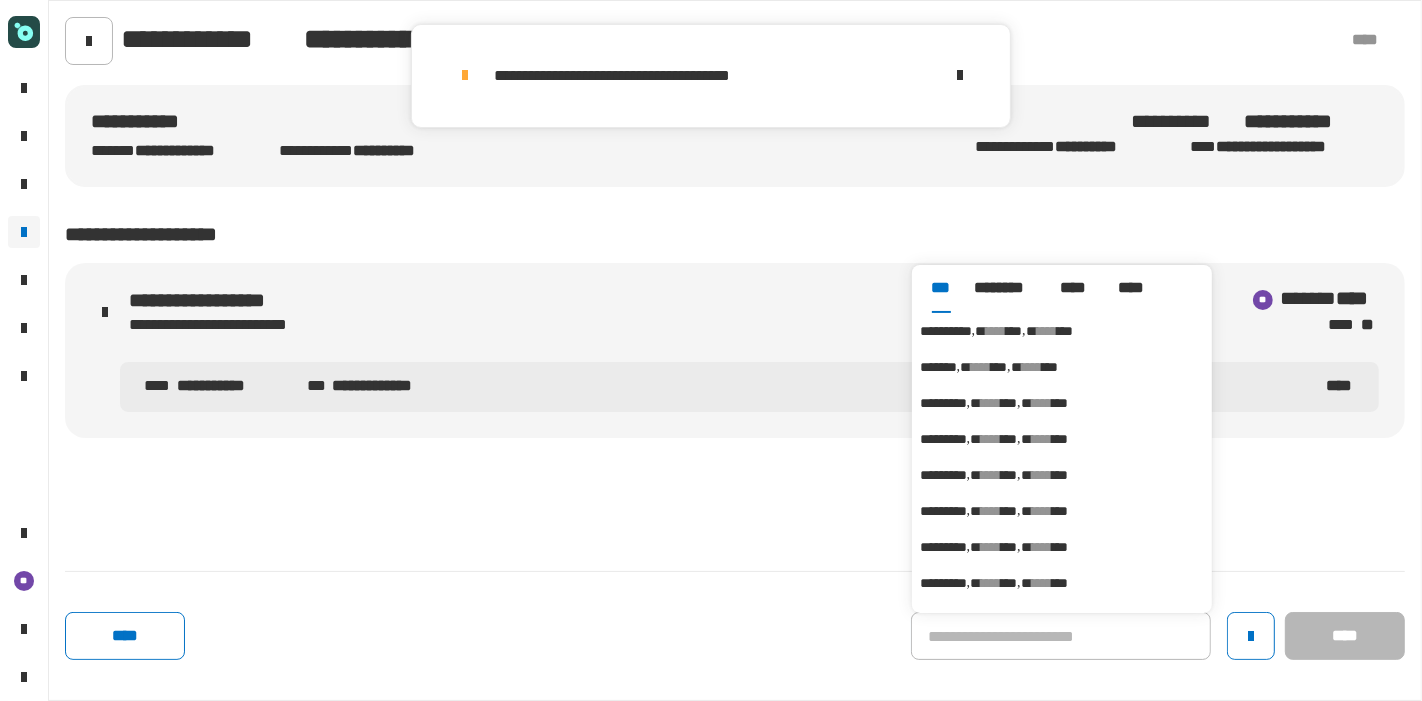 click on "***" at bounding box center [1014, 331] 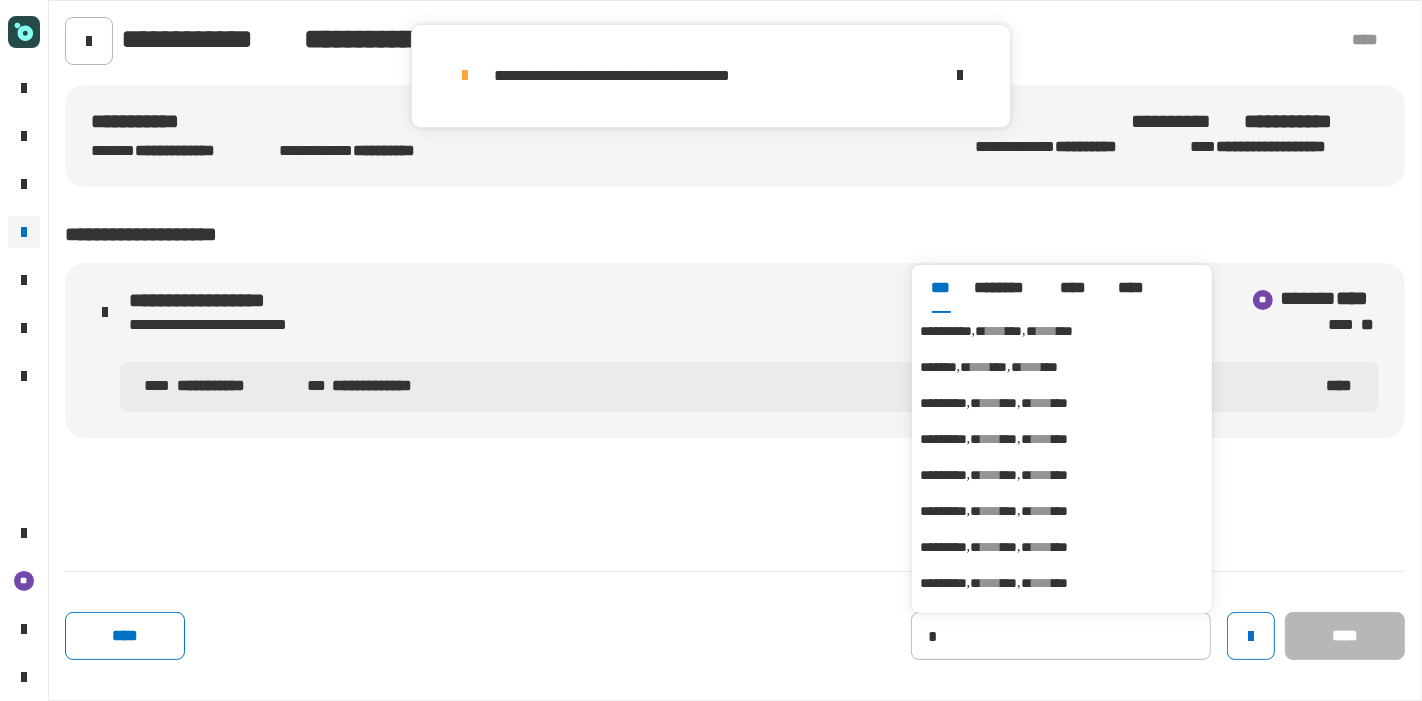 type on "**********" 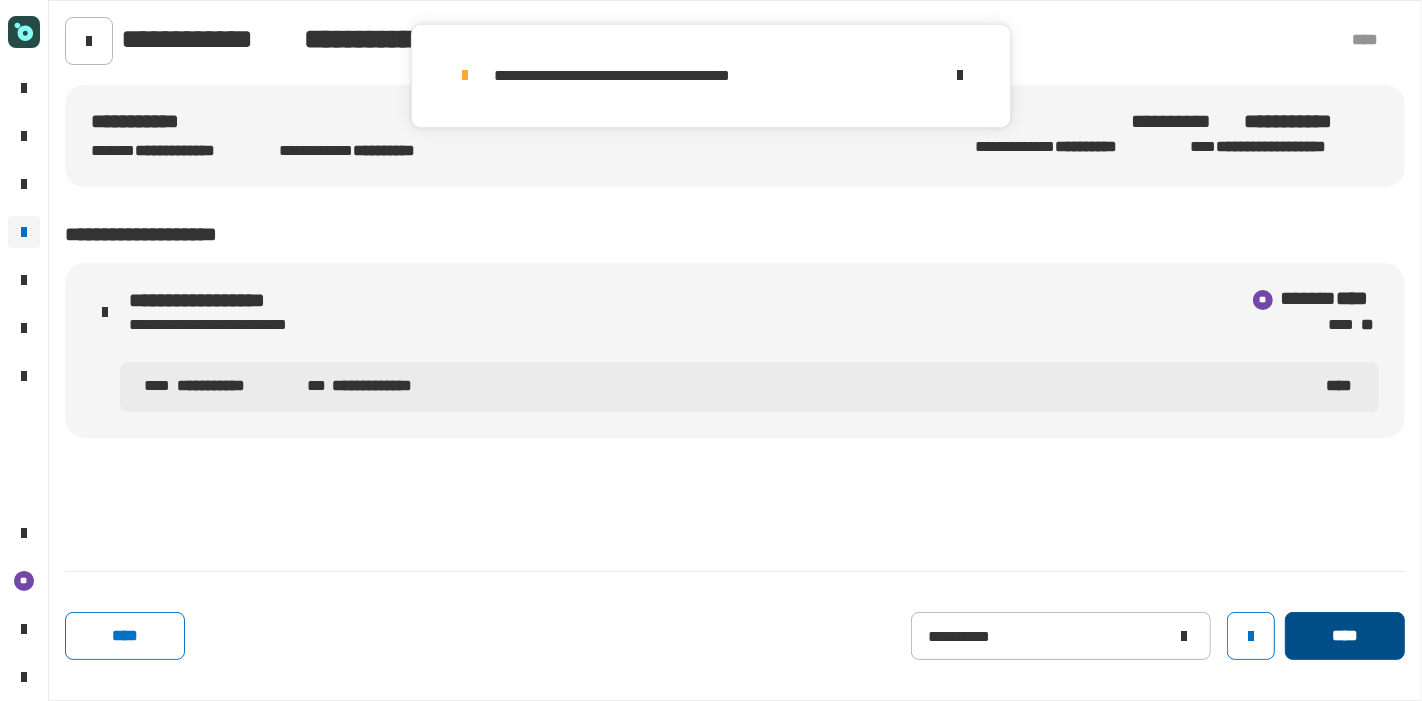 click on "****" 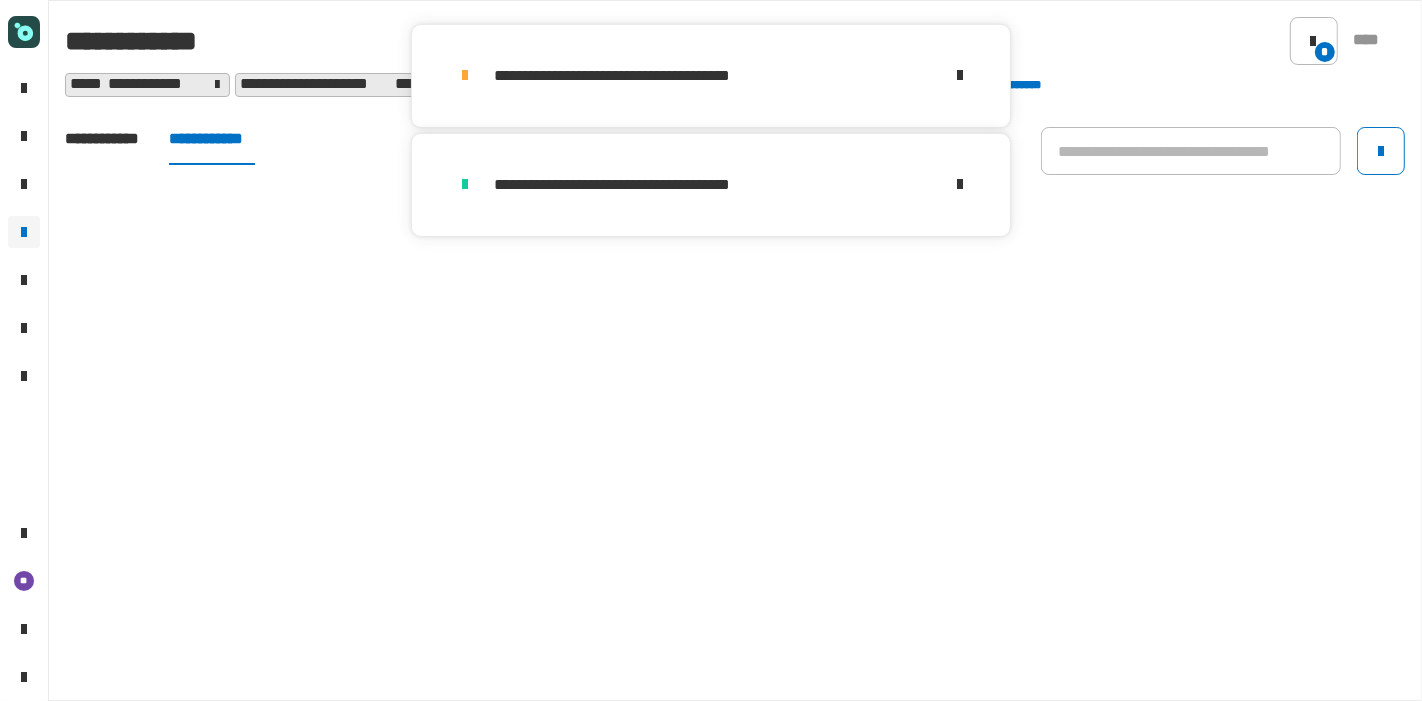 click on "**********" 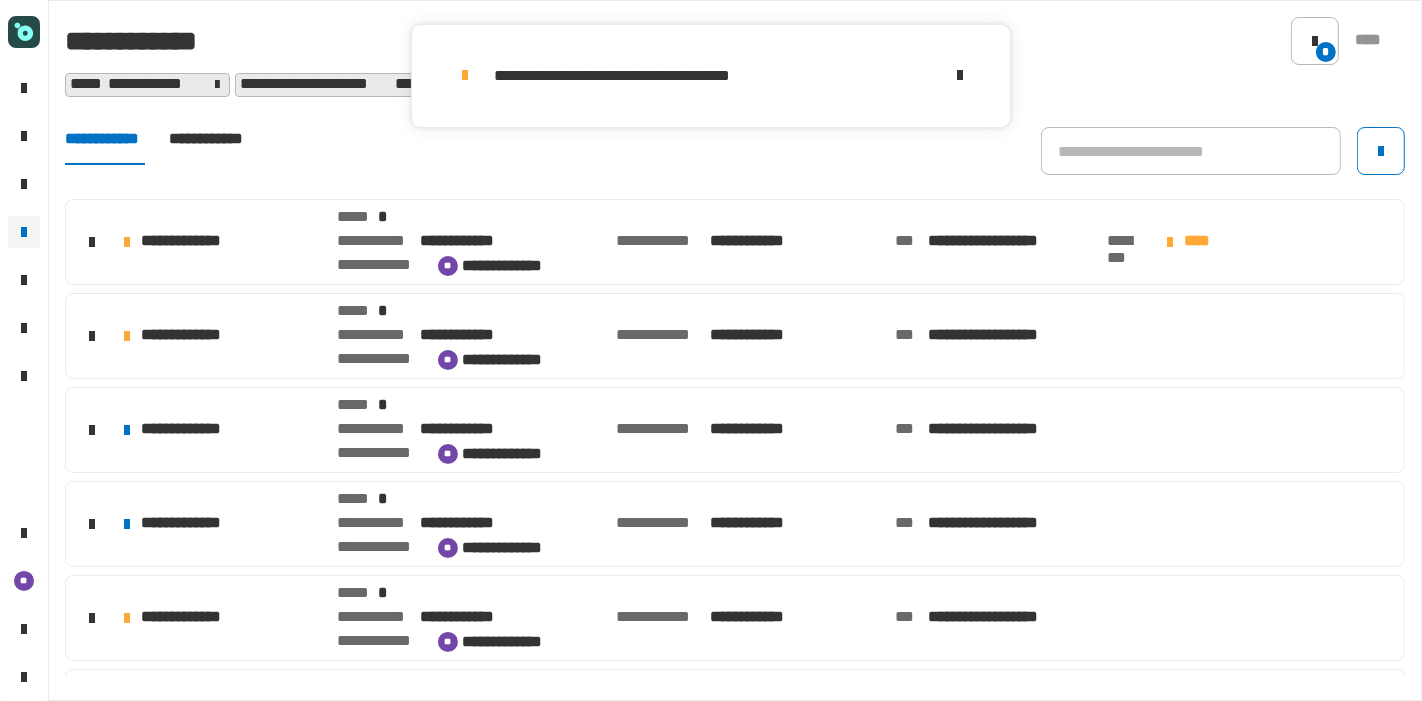 click on "**********" 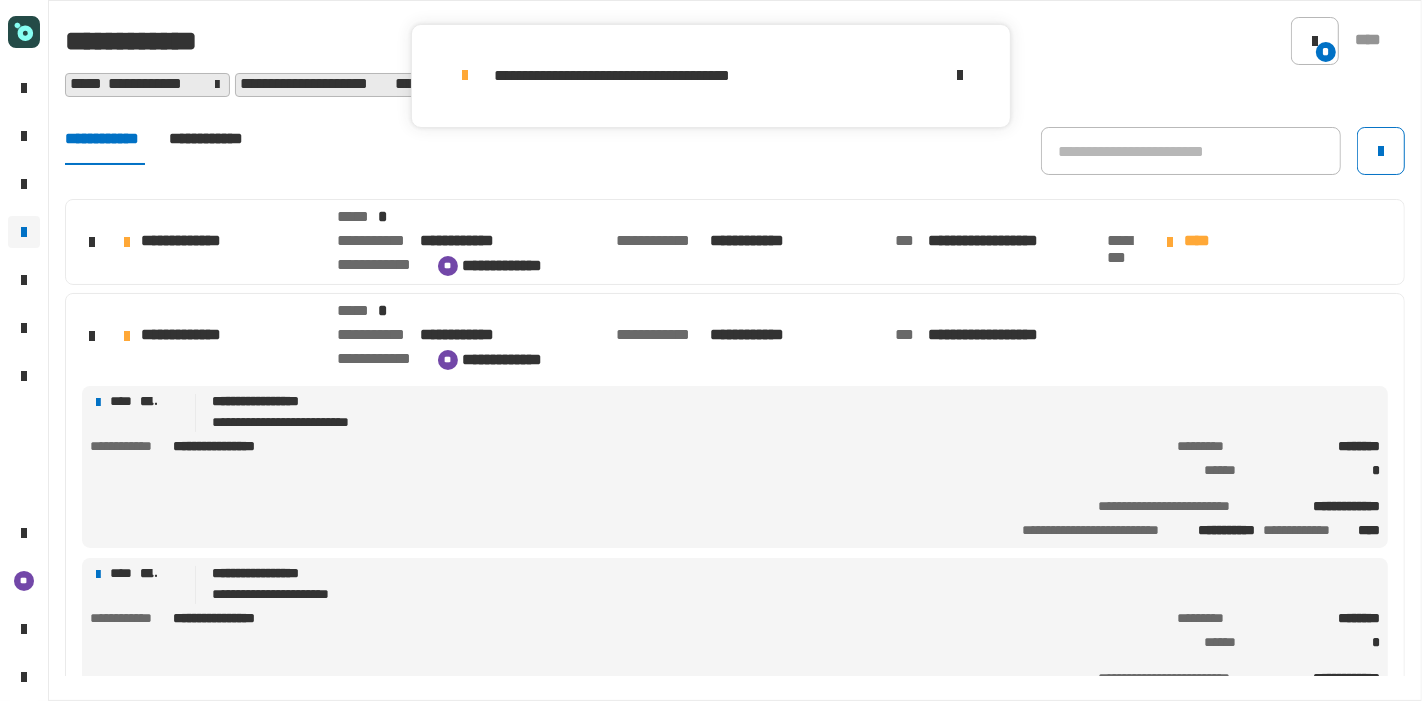 click on "**********" 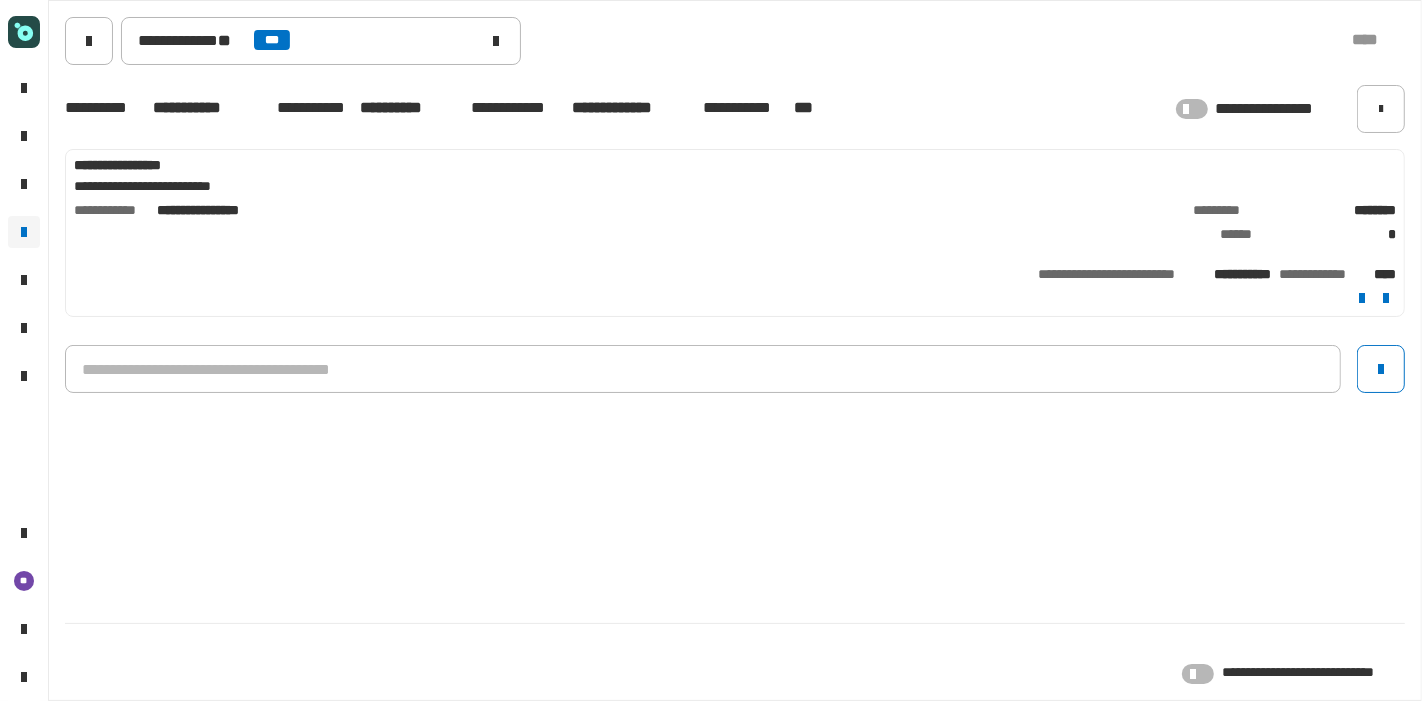 click 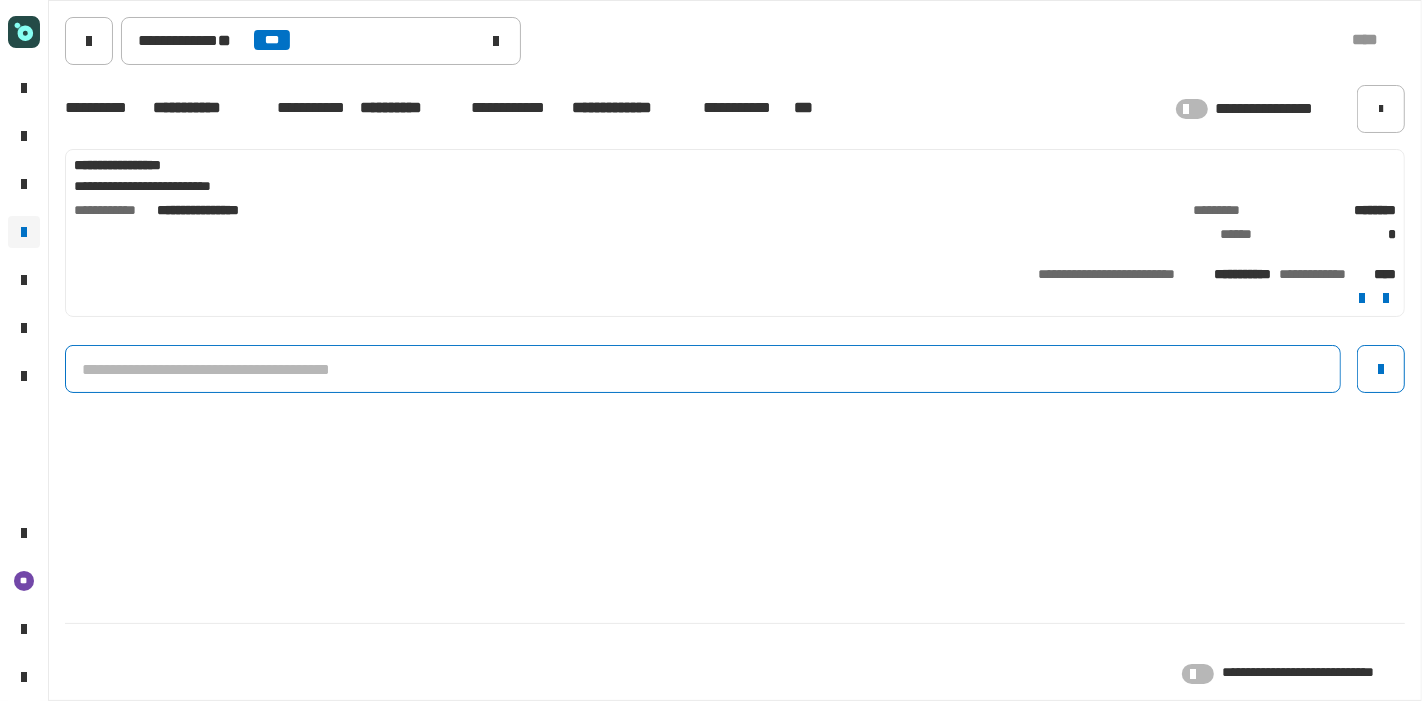 click 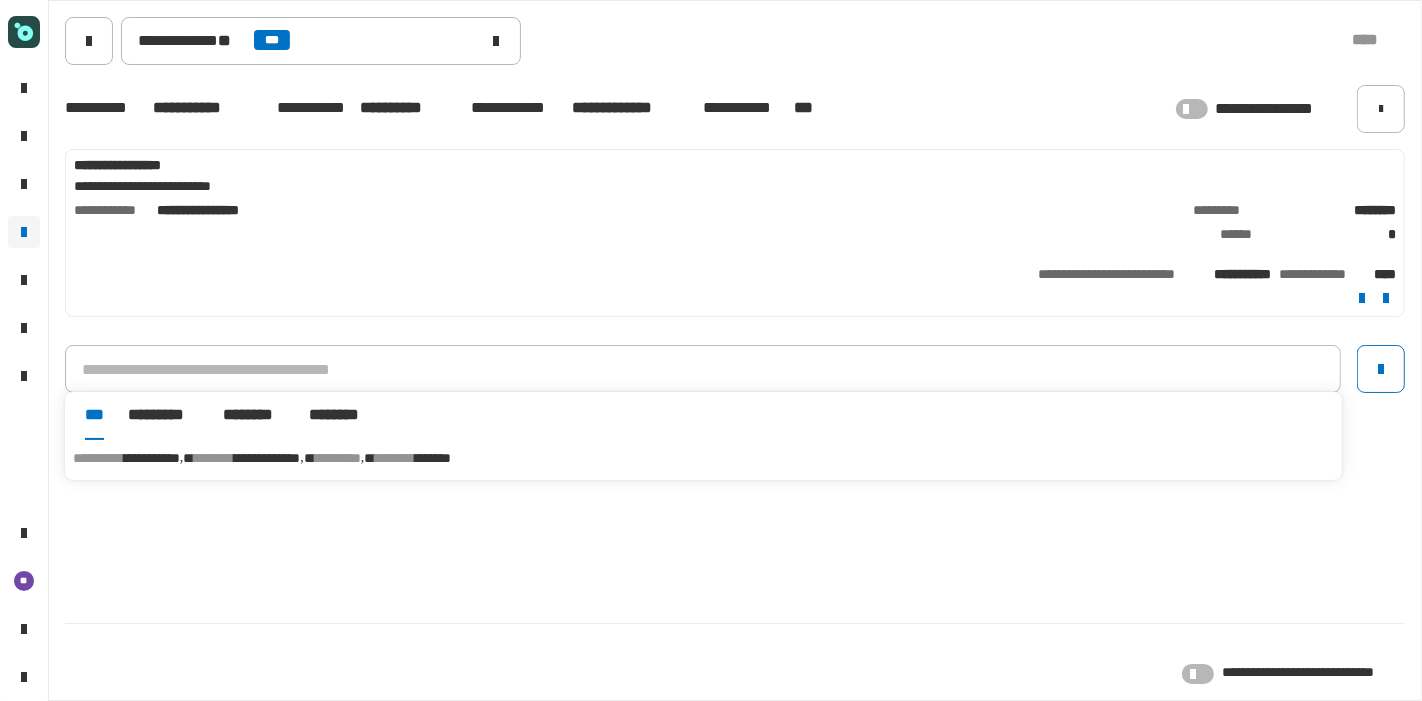 click on "********" at bounding box center [395, 458] 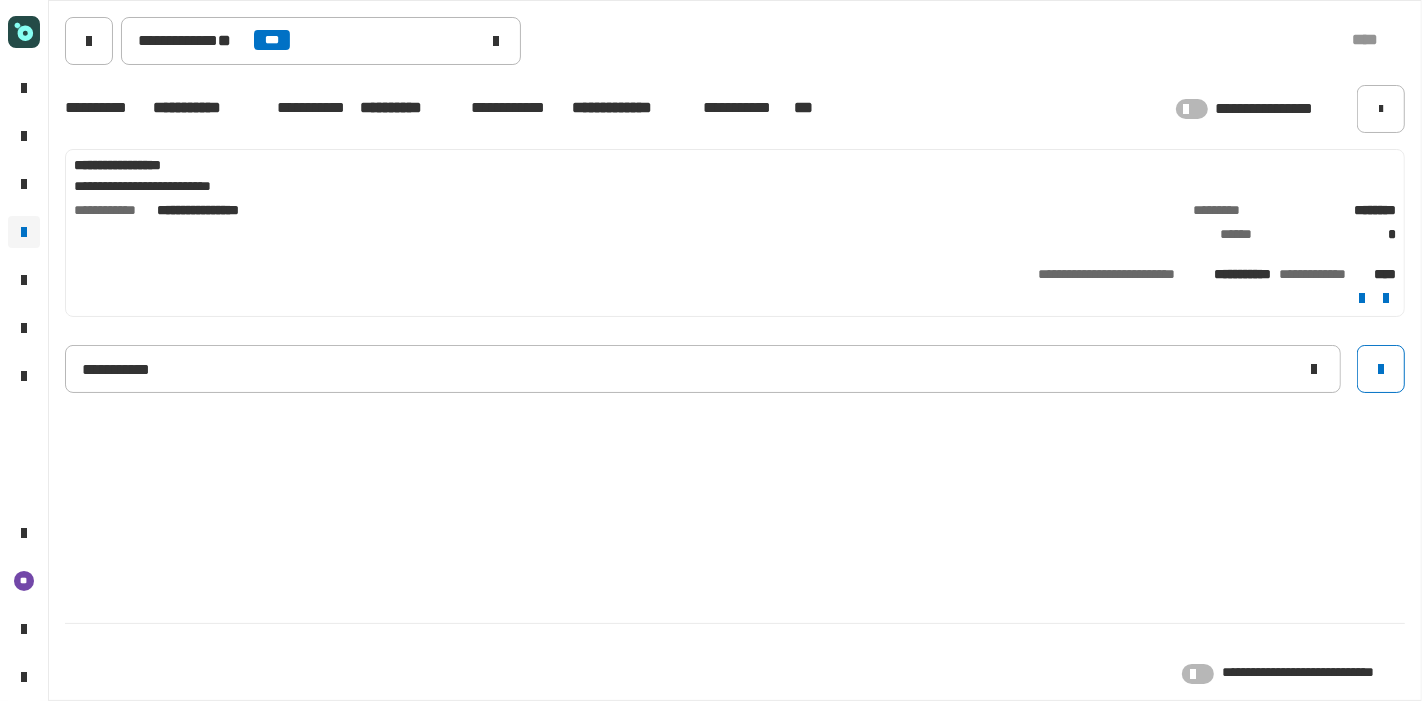 type 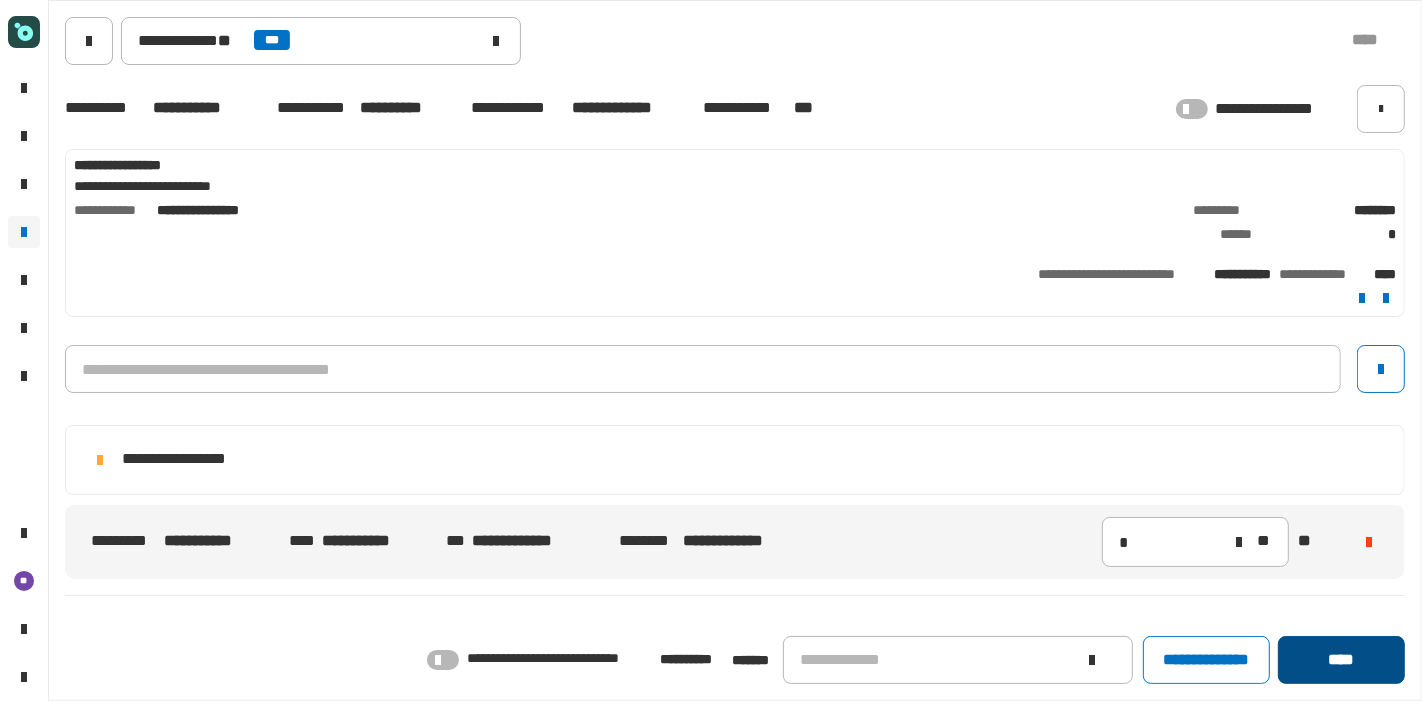 click on "****" 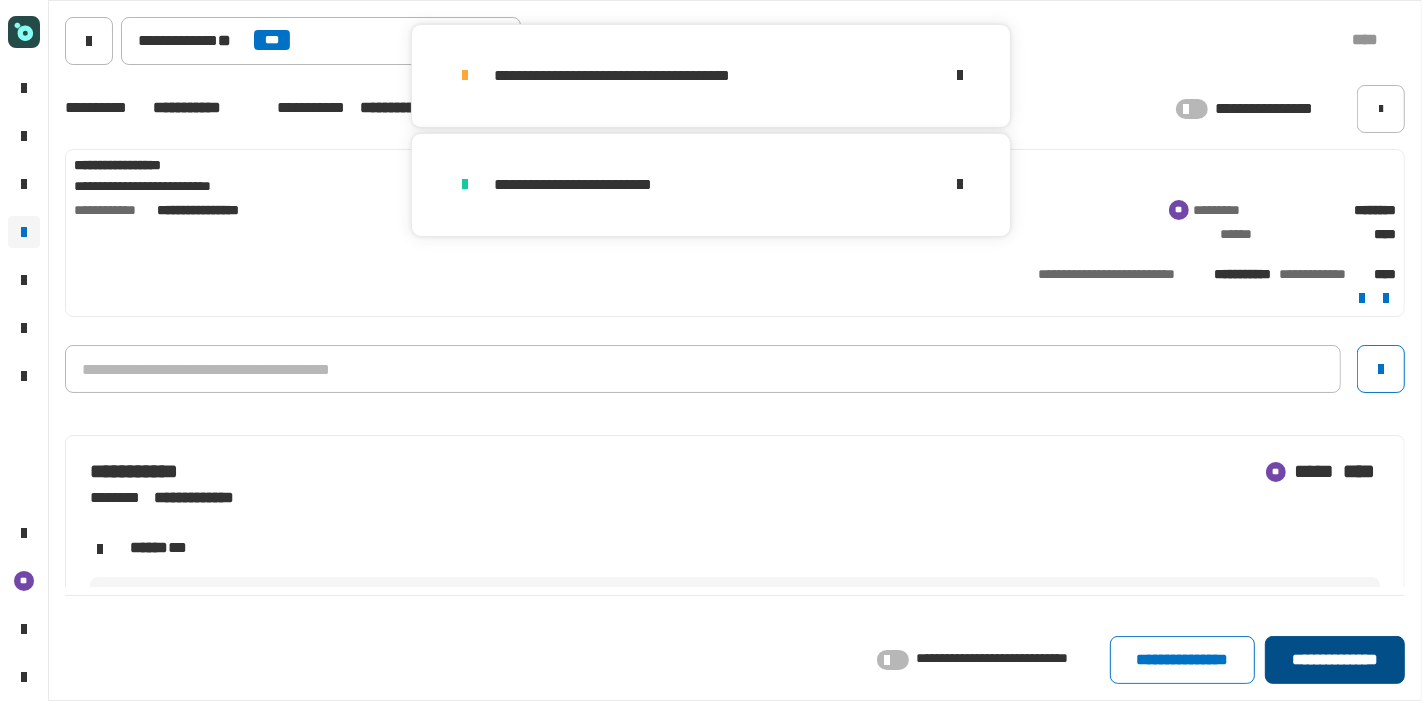 click on "**********" 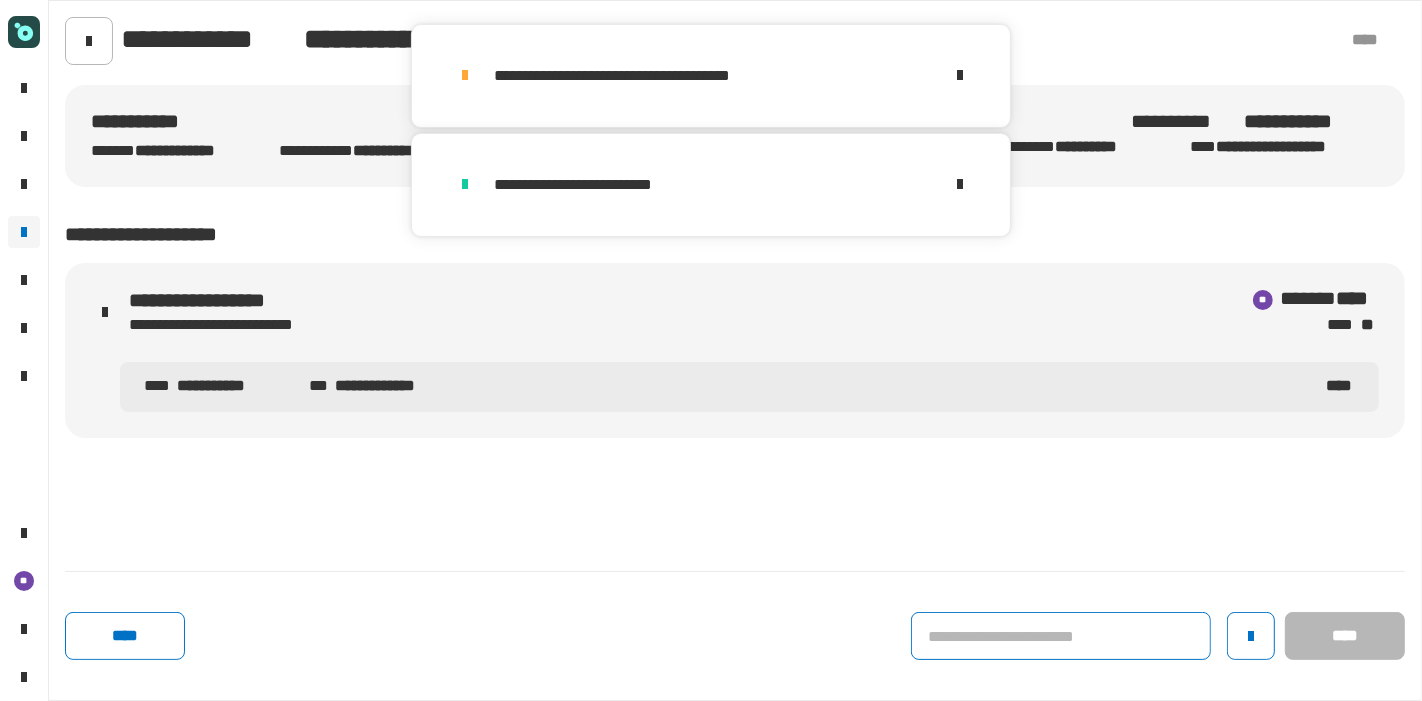click 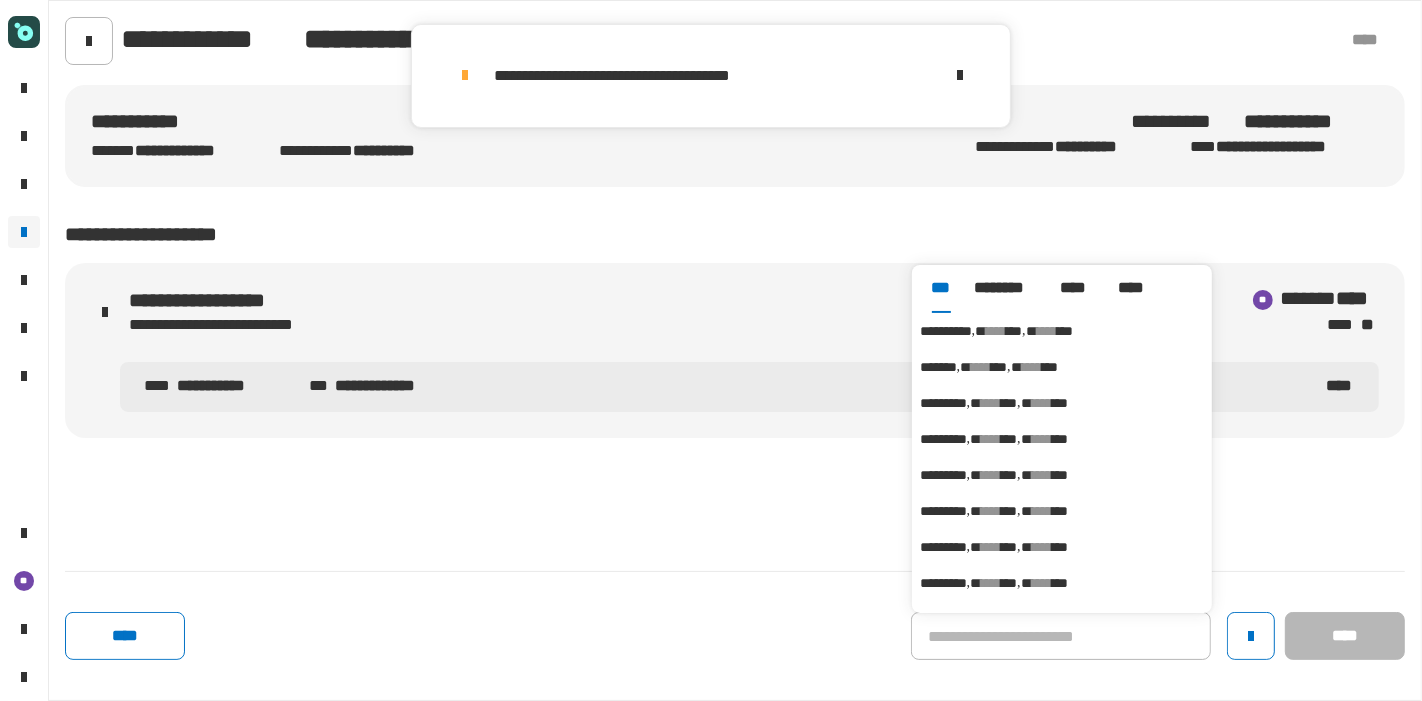 click on "****" at bounding box center (1047, 331) 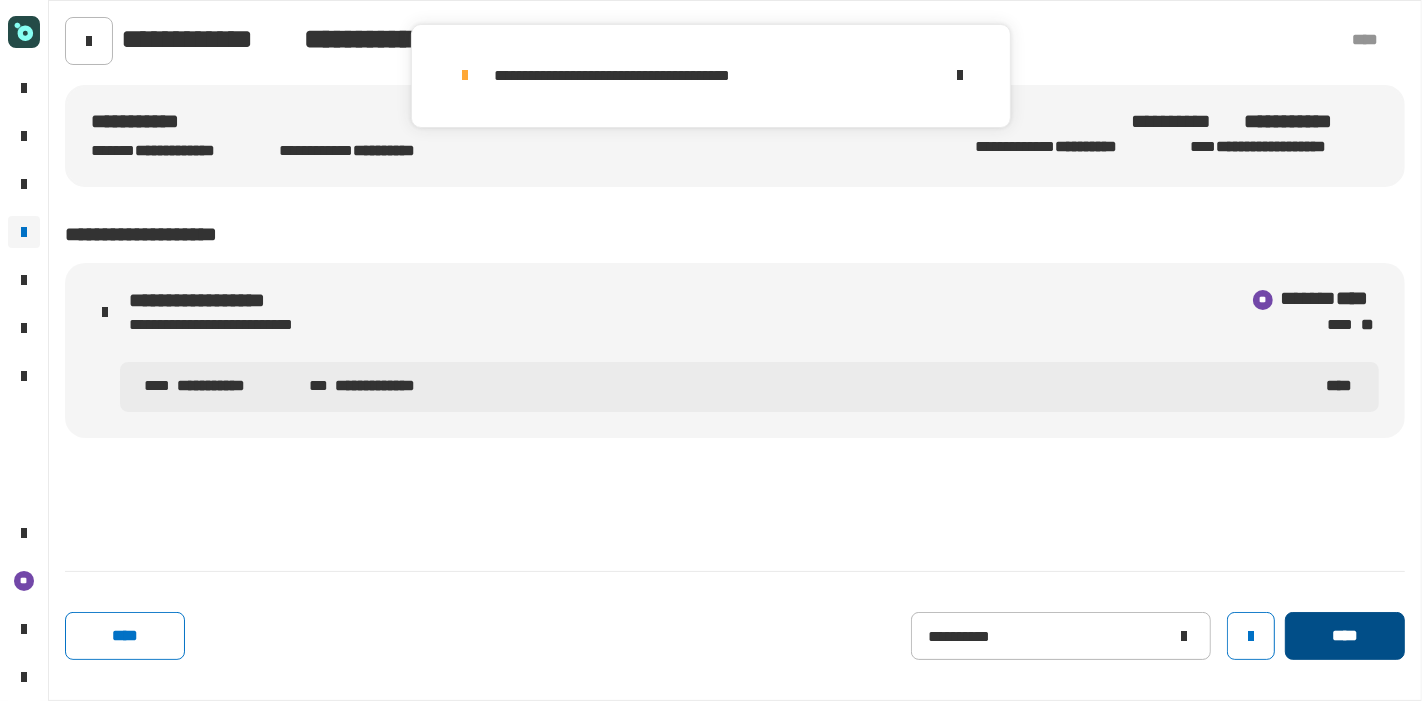 click on "****" 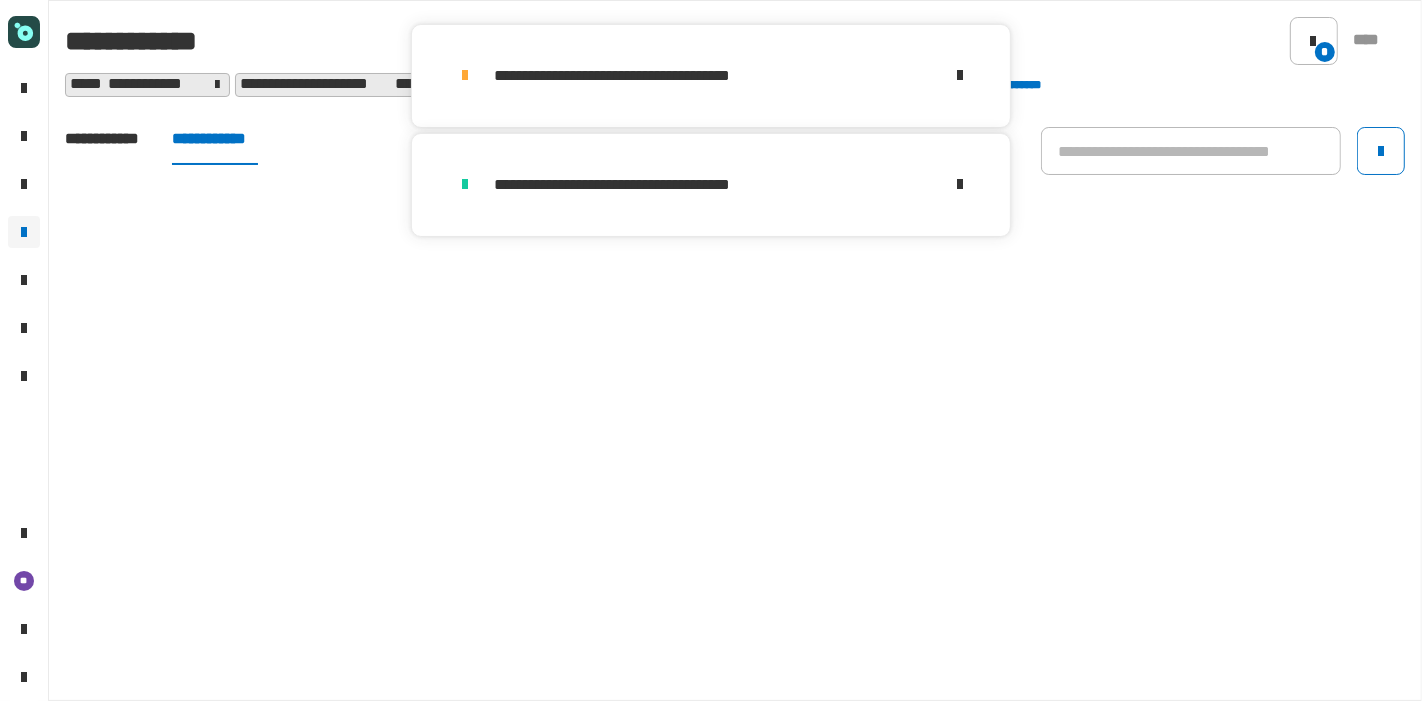click on "**********" 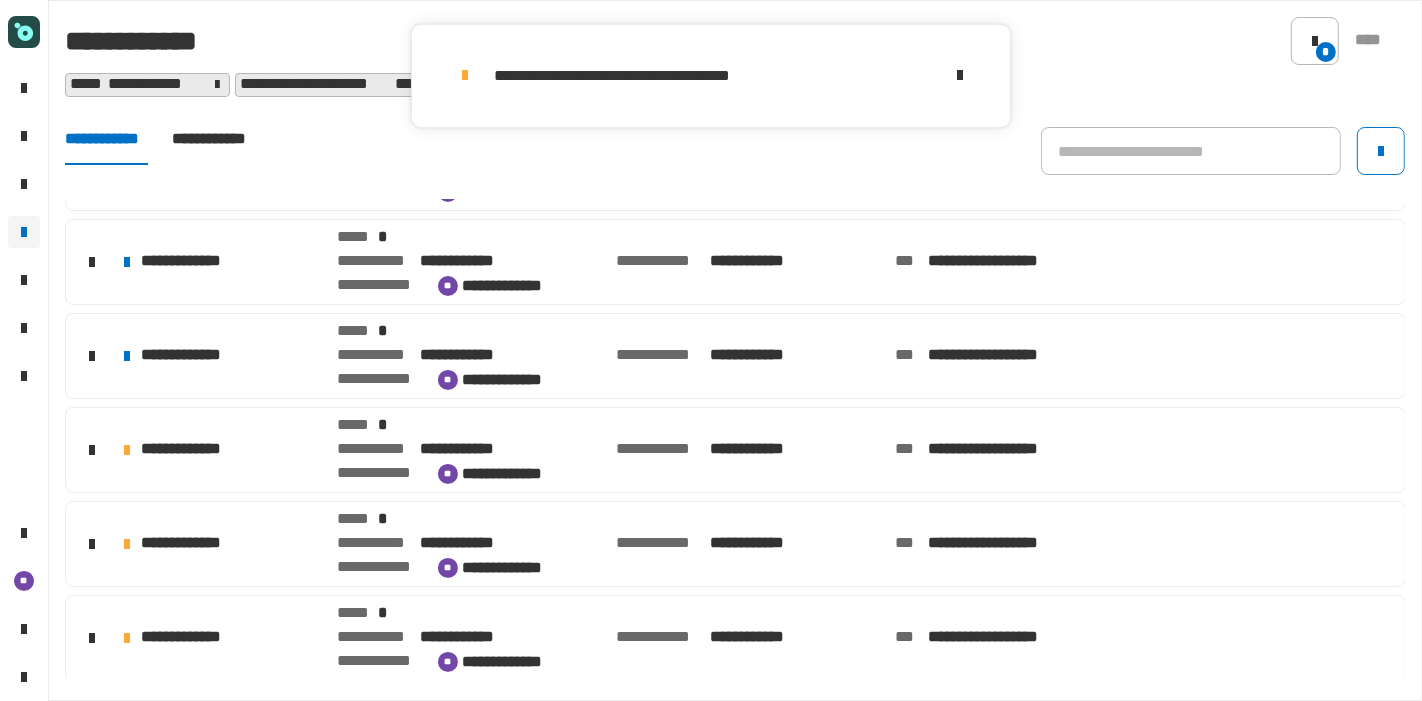 scroll, scrollTop: 0, scrollLeft: 0, axis: both 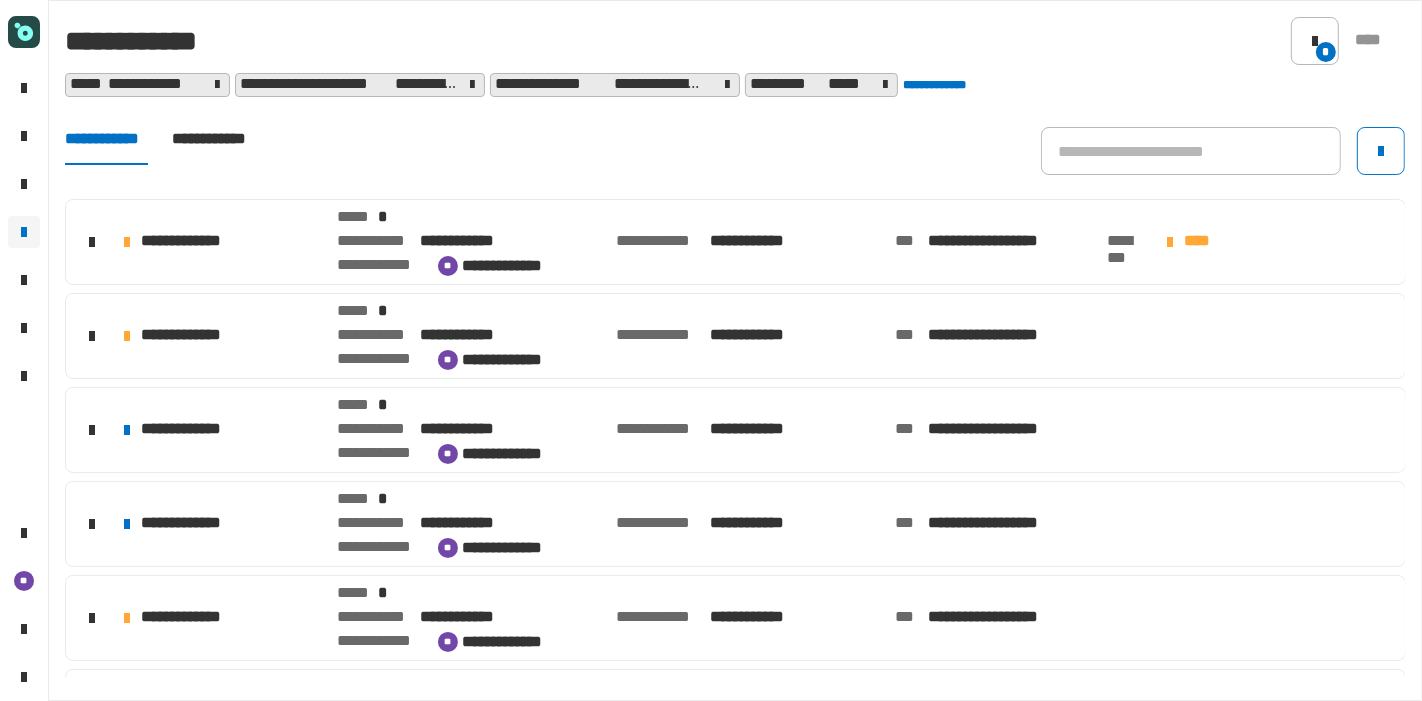 click on "**********" 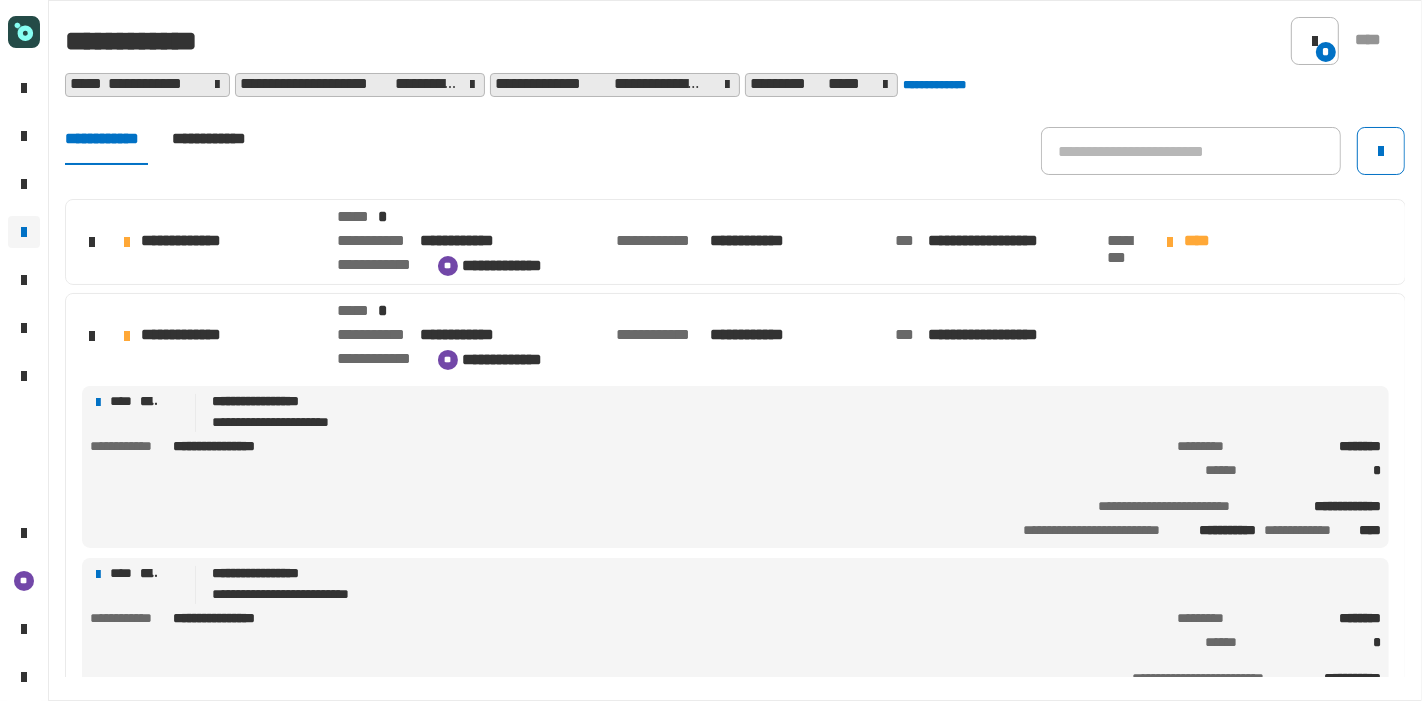 click on "[FIRST] [LAST] [EMAIL] [ADDRESS] [CITY] [STATE] [POSTAL_CODE] [COUNTRY] [PHONE] [BIRTH_DATE] [CREDIT_CARD] [EXPIRY_DATE] [CVV] [NAME]" 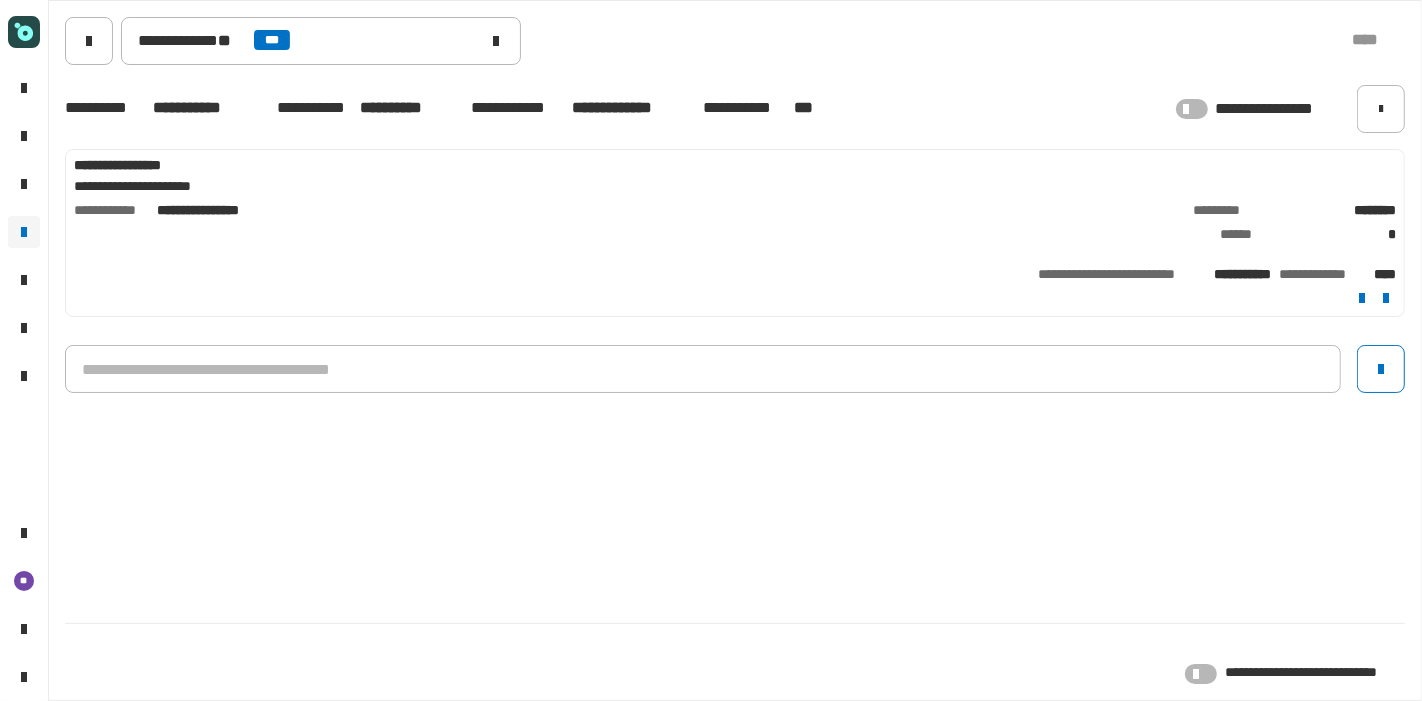 click 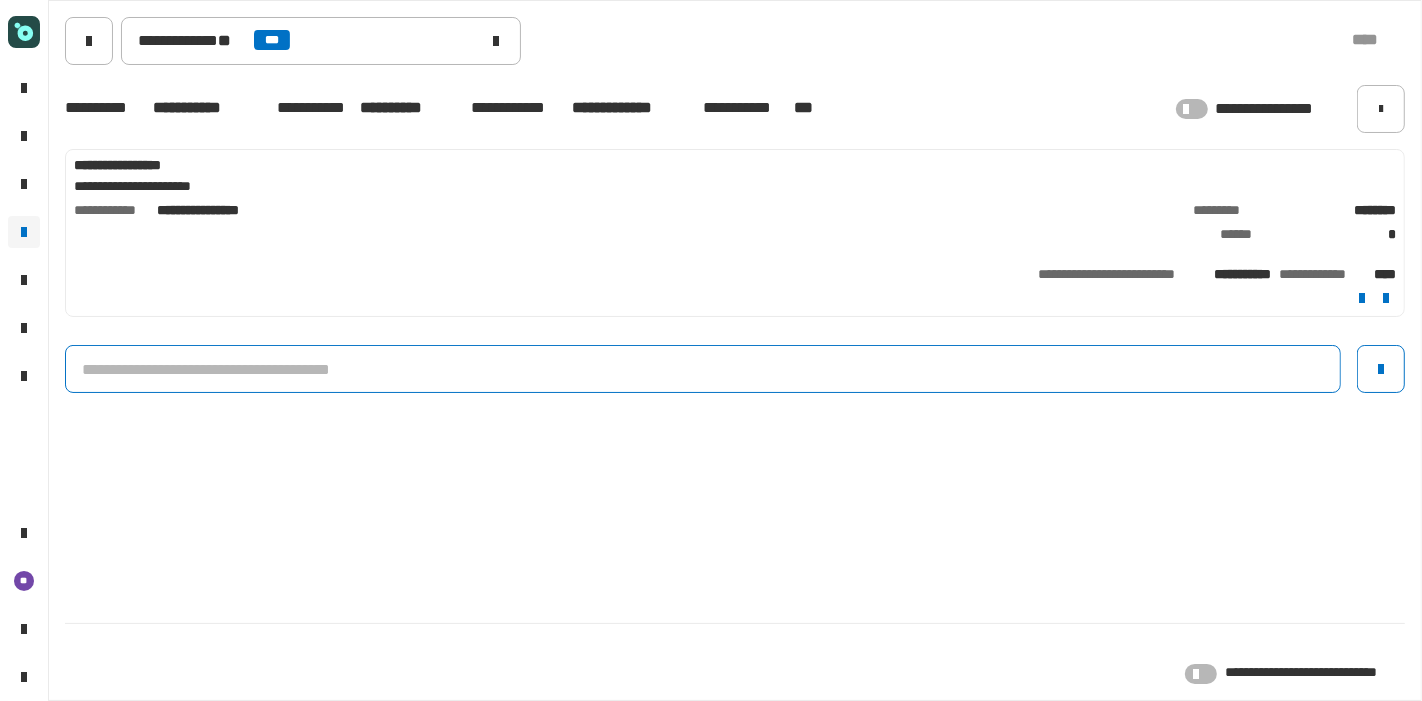 click 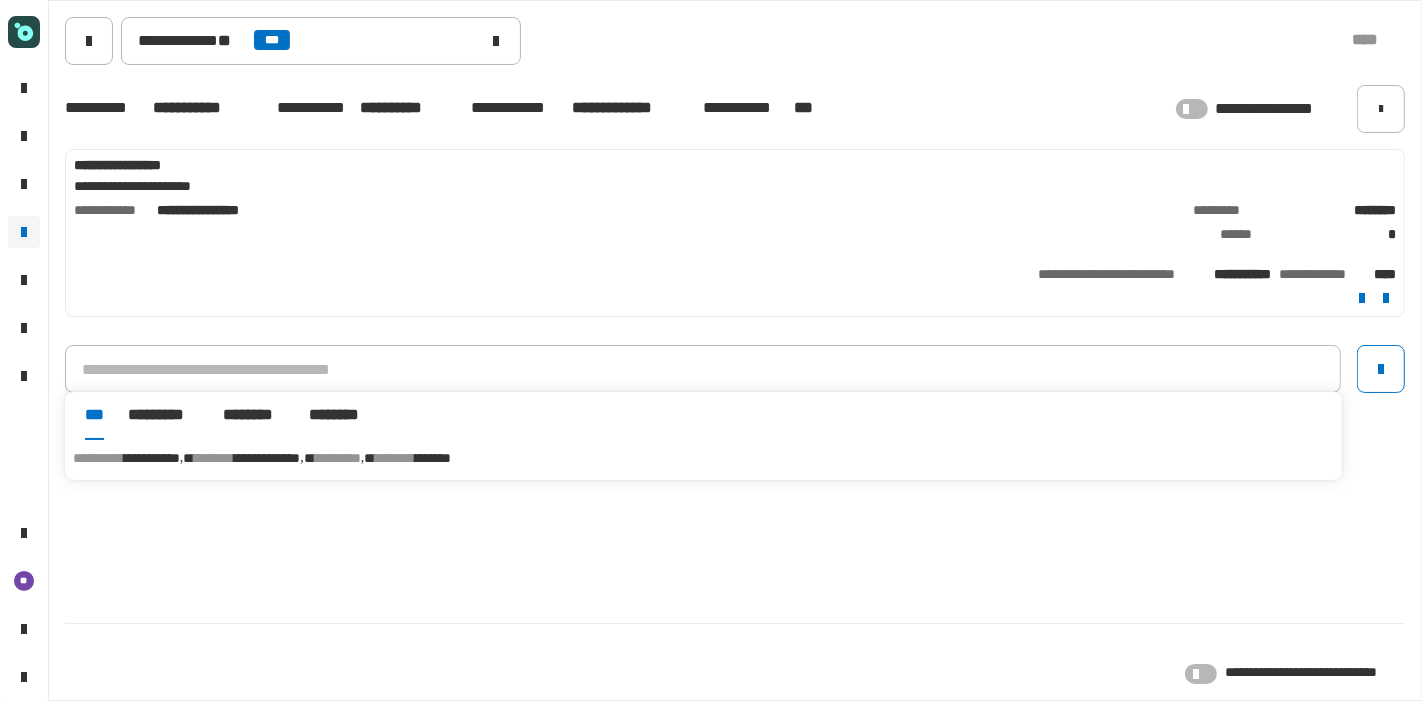 click on "[FIRST] [LAST] [ADDRESS] [CITY] [STATE] [POSTAL_CODE] [COUNTRY]" at bounding box center [703, 458] 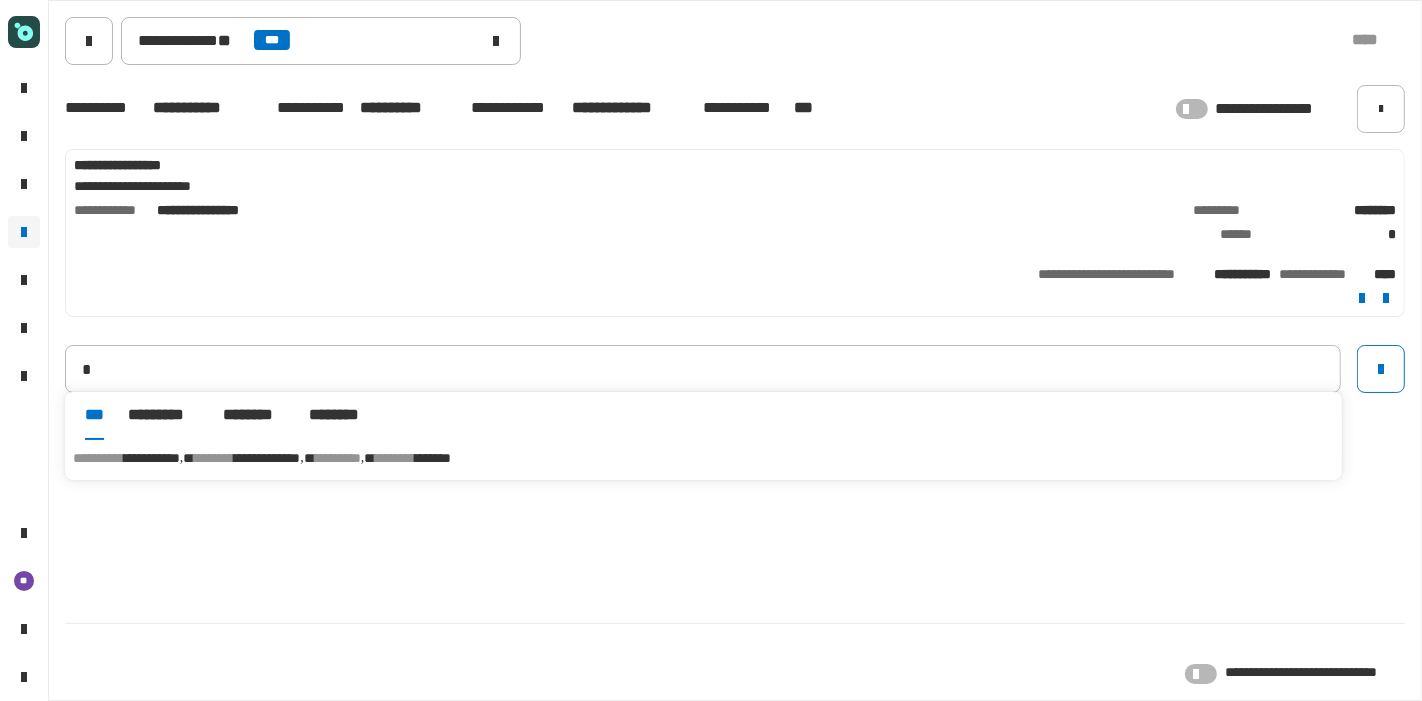 type on "**********" 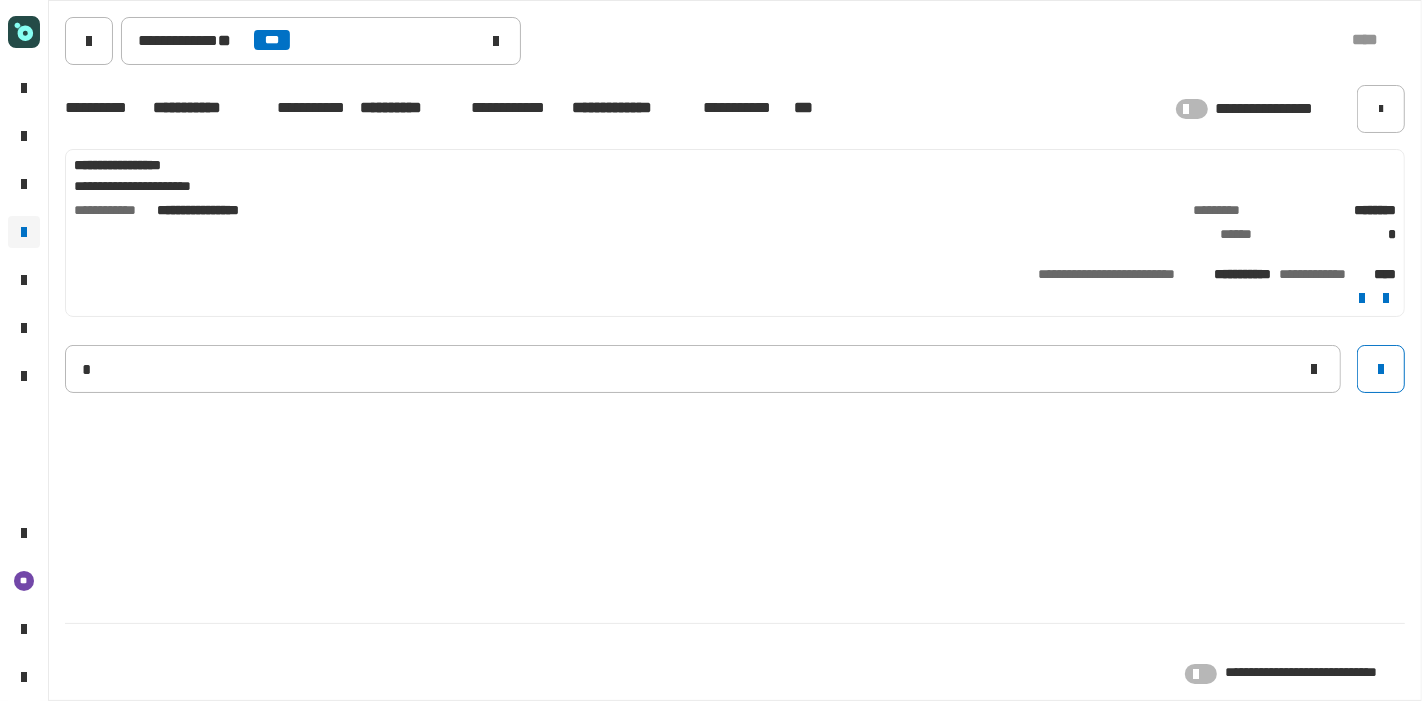 type 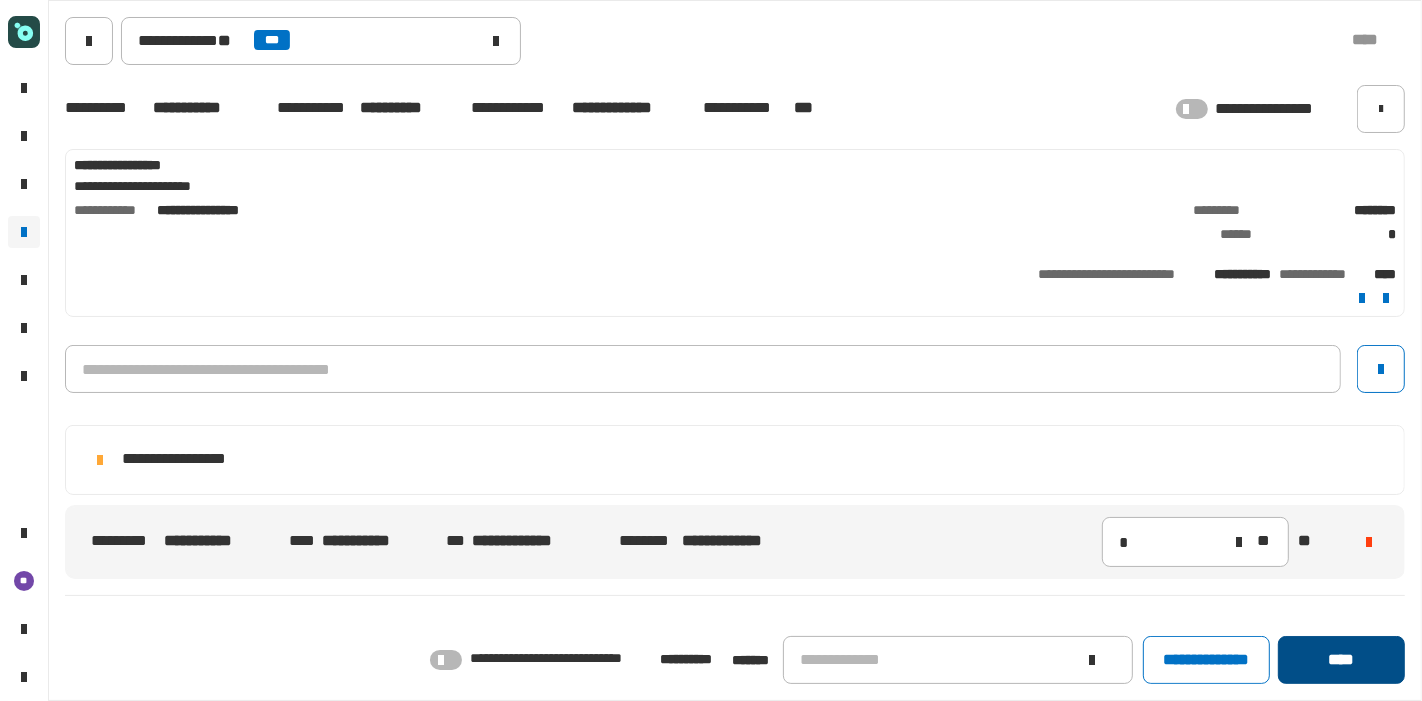 click on "****" 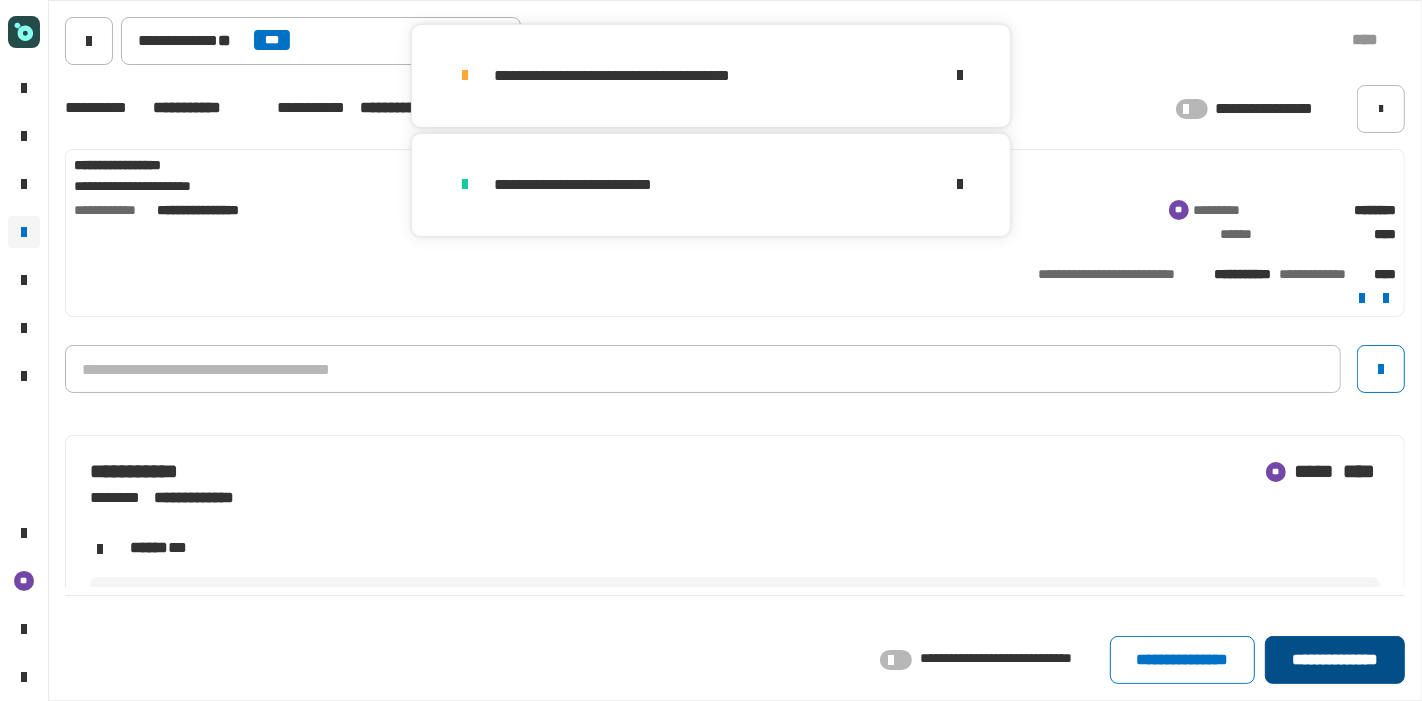 click on "**********" 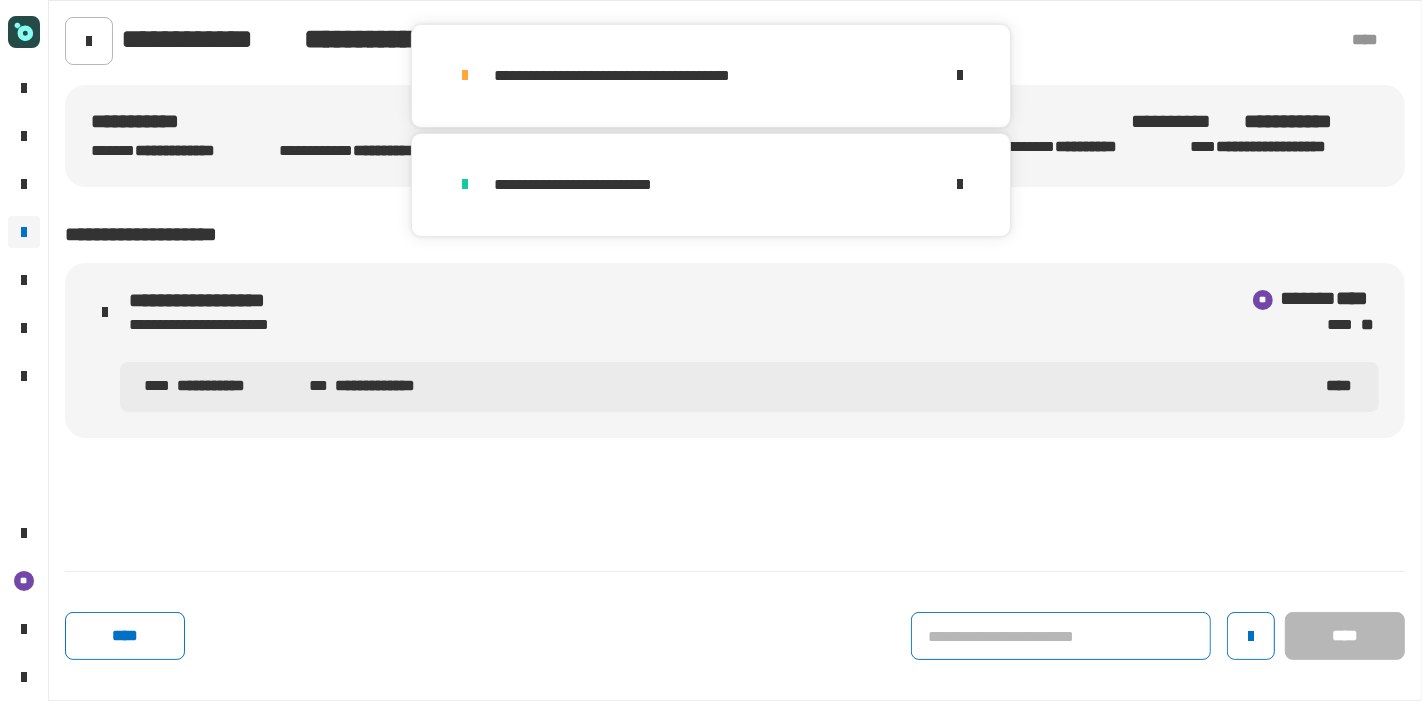 click 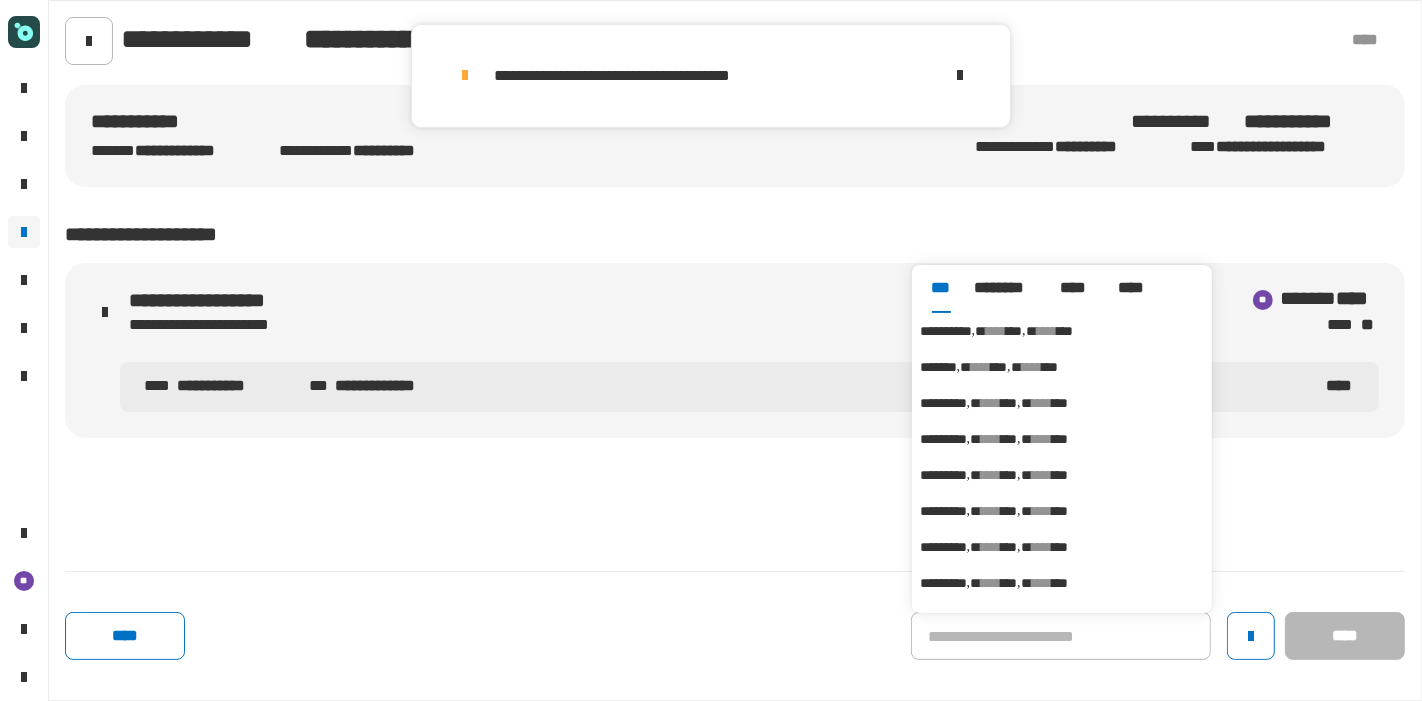 click on "[PHONE] [FIRST] [LAST] [BIRTH_DATE]" at bounding box center (1062, 331) 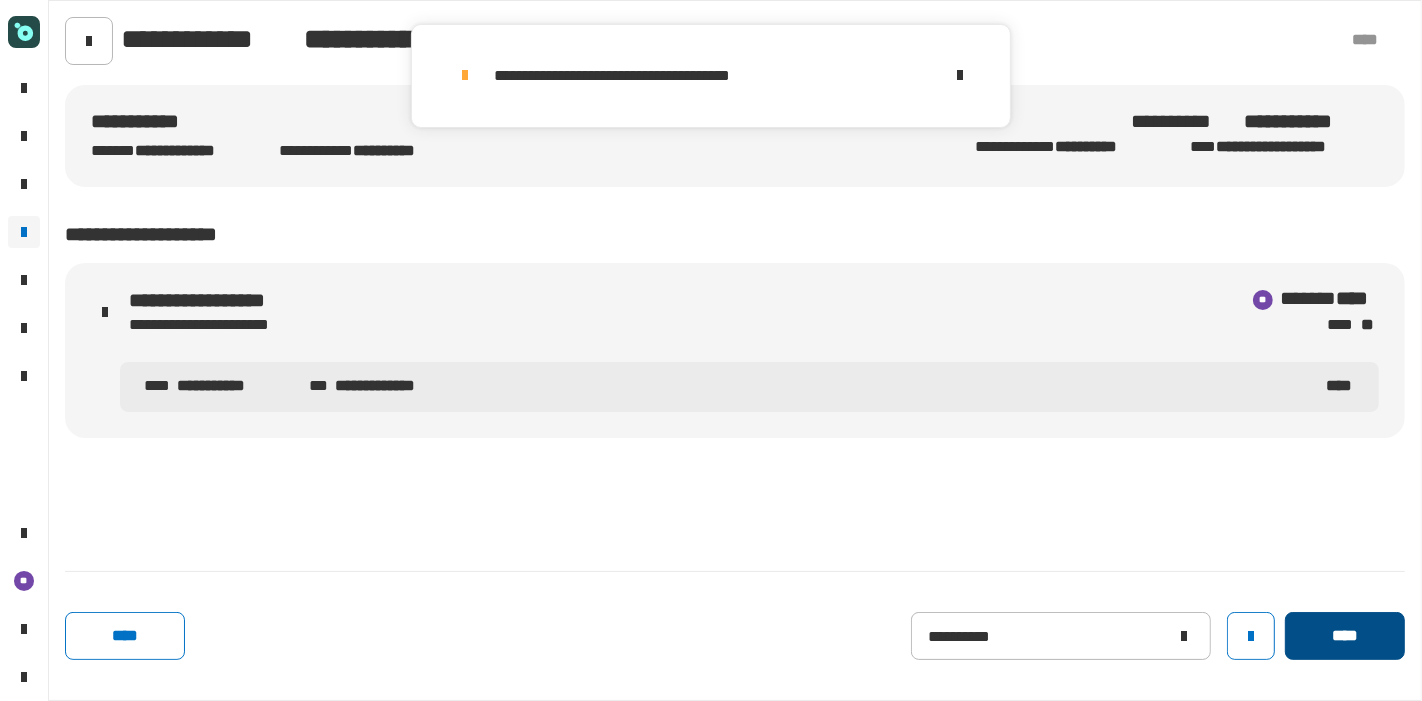 click on "****" 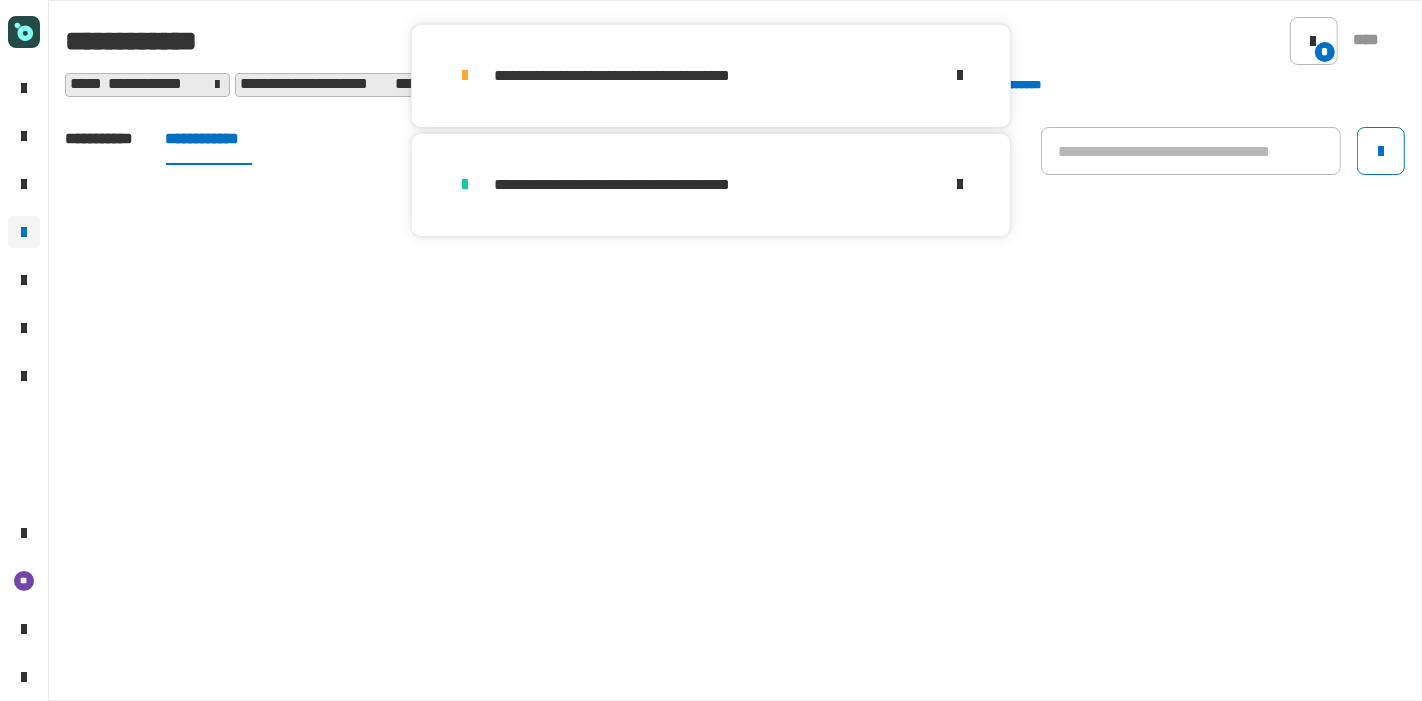 click on "**********" 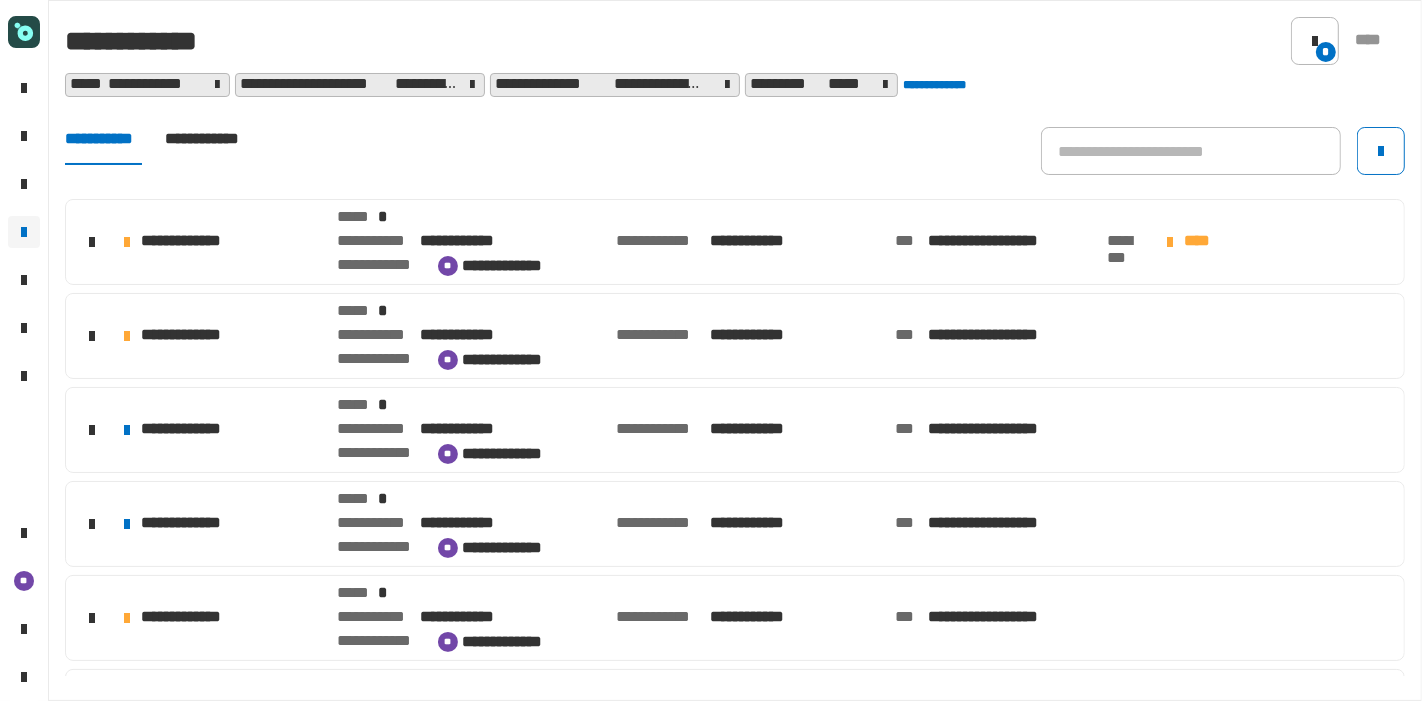 click on "[FIRST] [LAST] [ADDRESS] [CITY] [STATE] [POSTAL_CODE] [COUNTRY] [PHONE] [DRIVER_LICENSE] [ISSUE_DATE] [EXPIRY_DATE]" 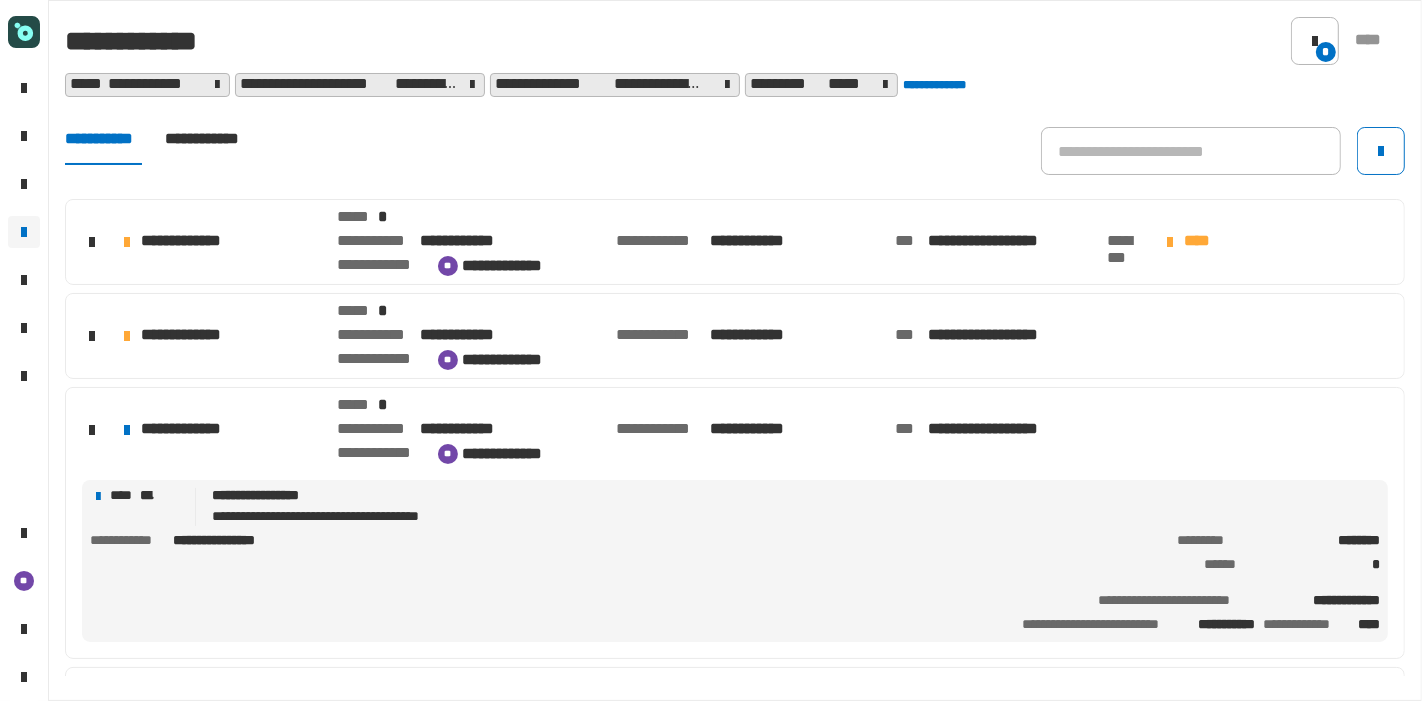 click on "[FIRST] [LAST]" 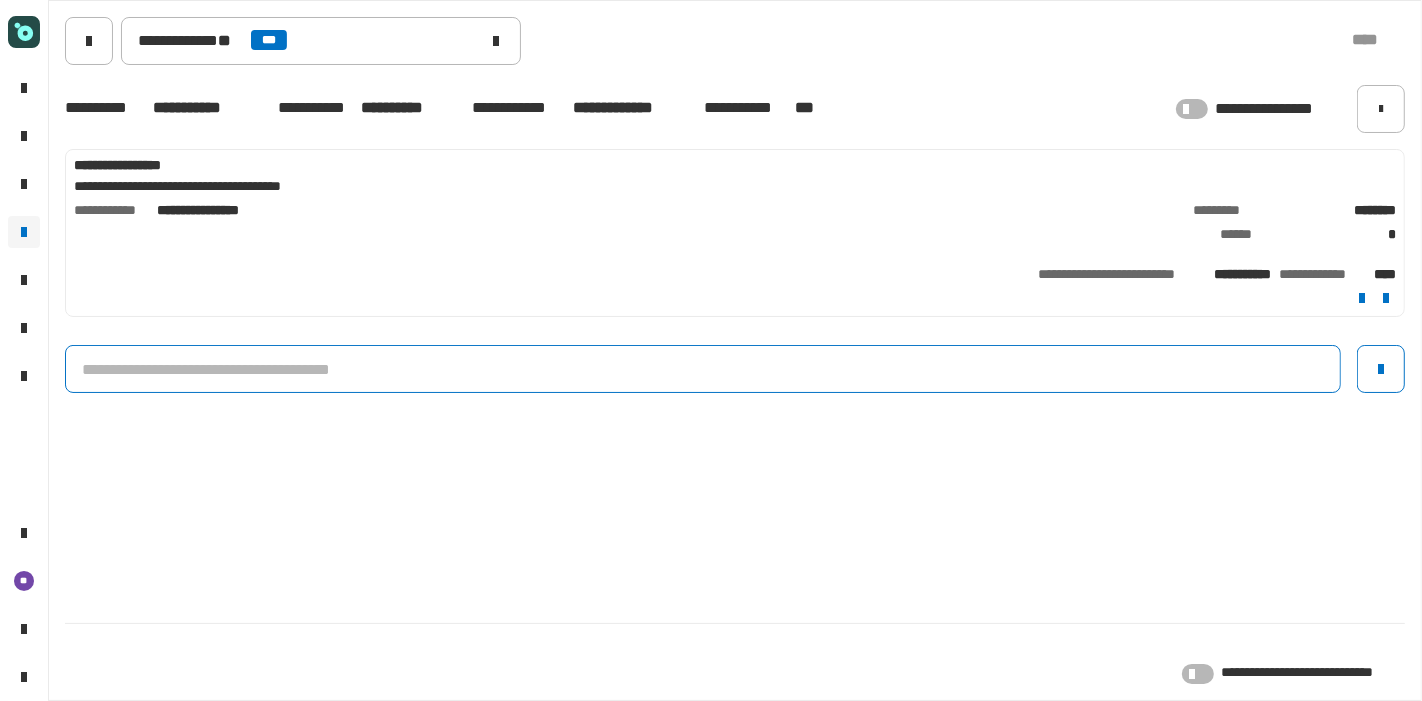 click 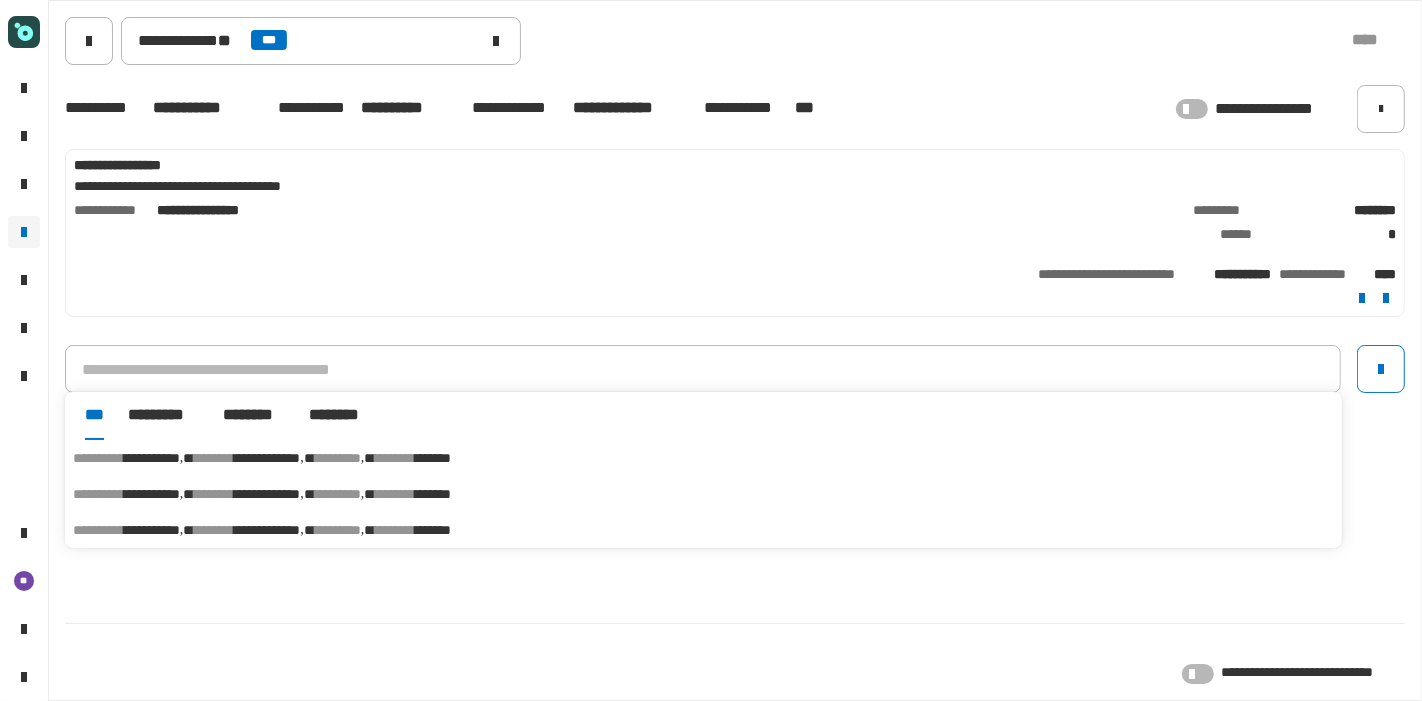click on "********" at bounding box center (395, 494) 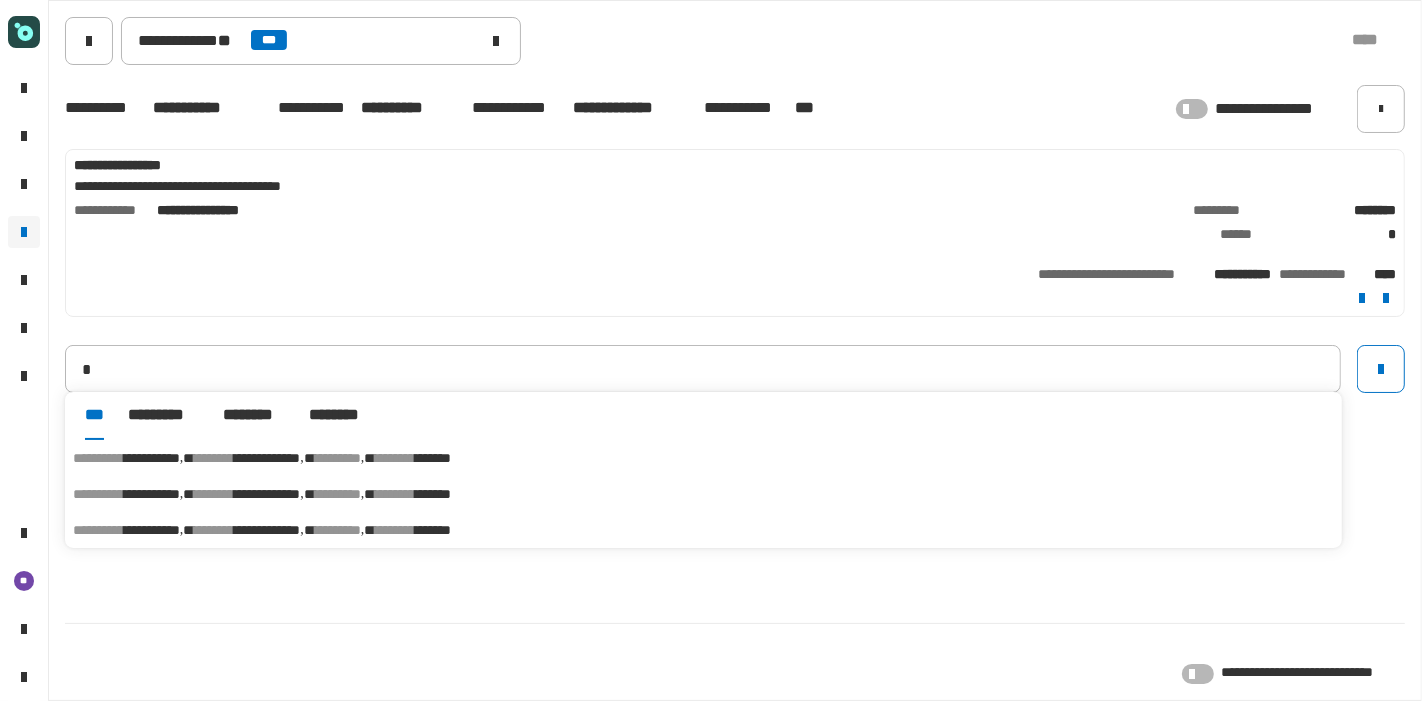 type on "**********" 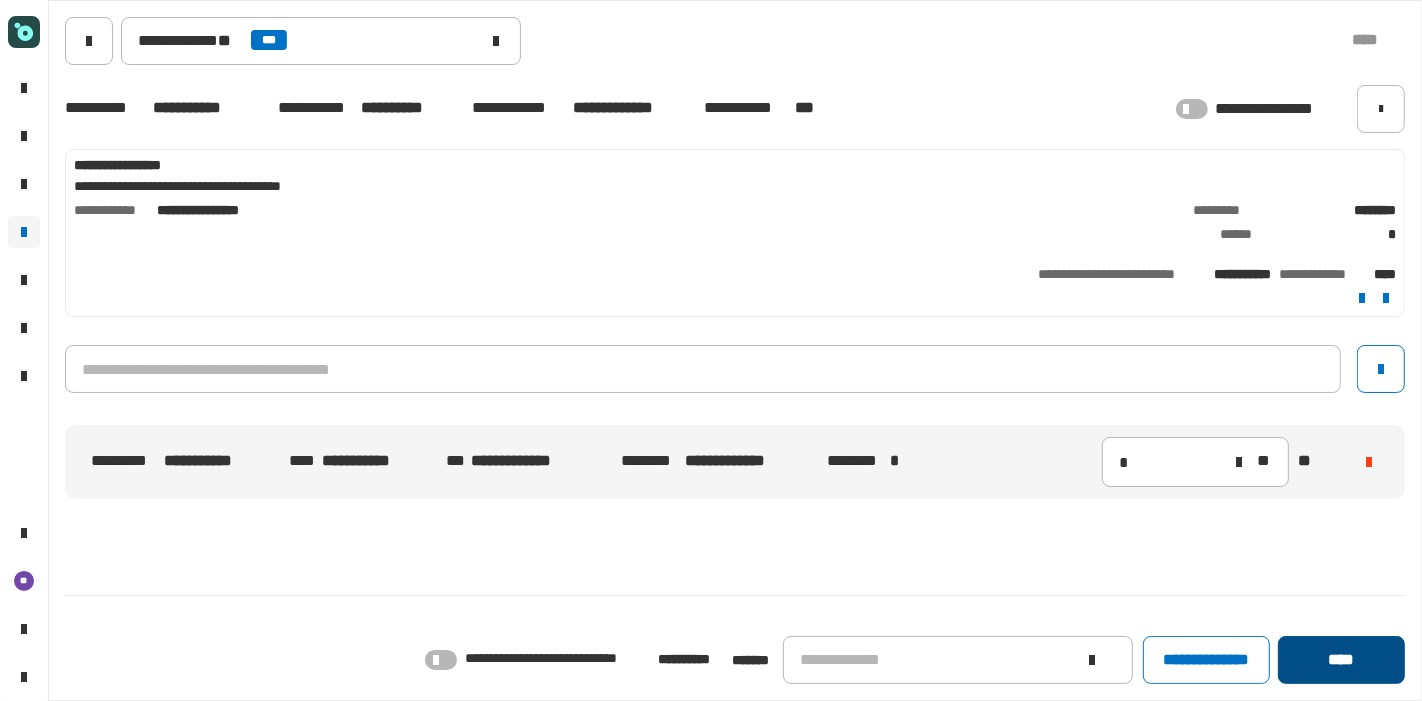 click on "****" 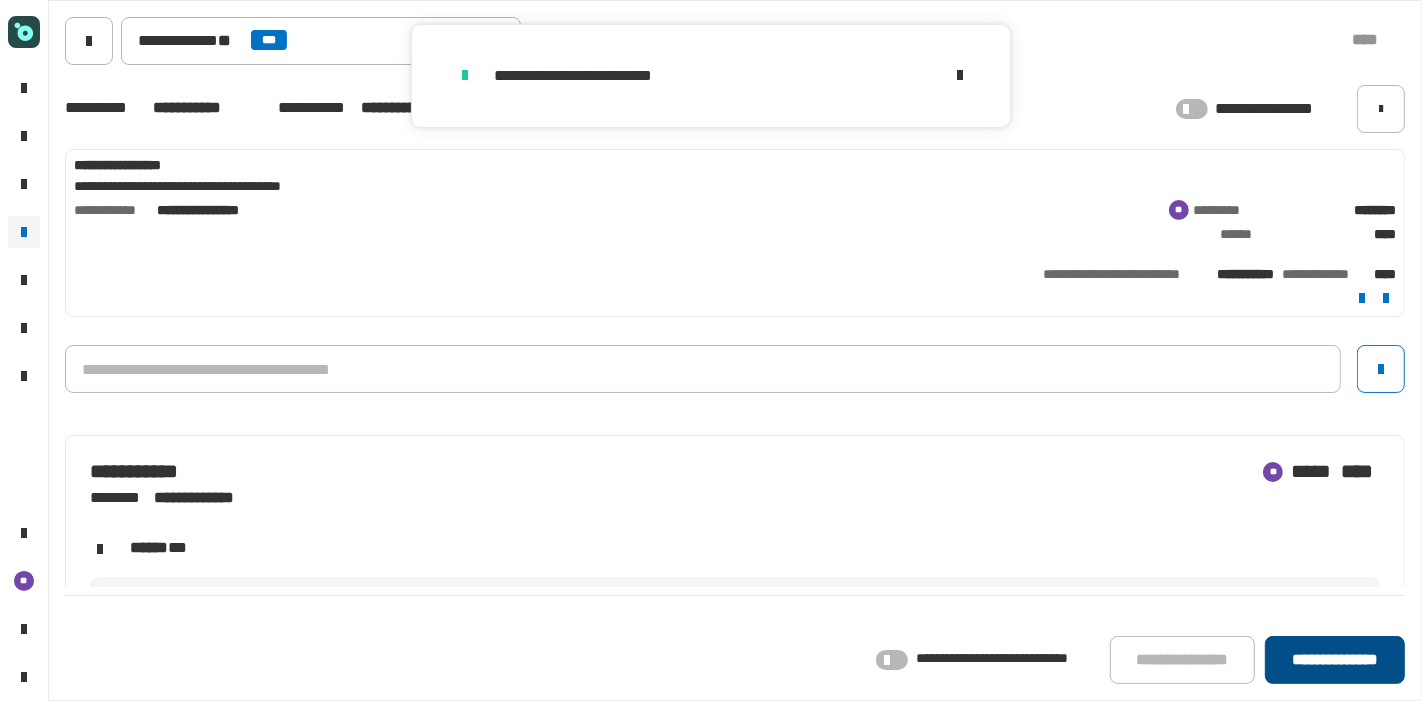 click on "**********" 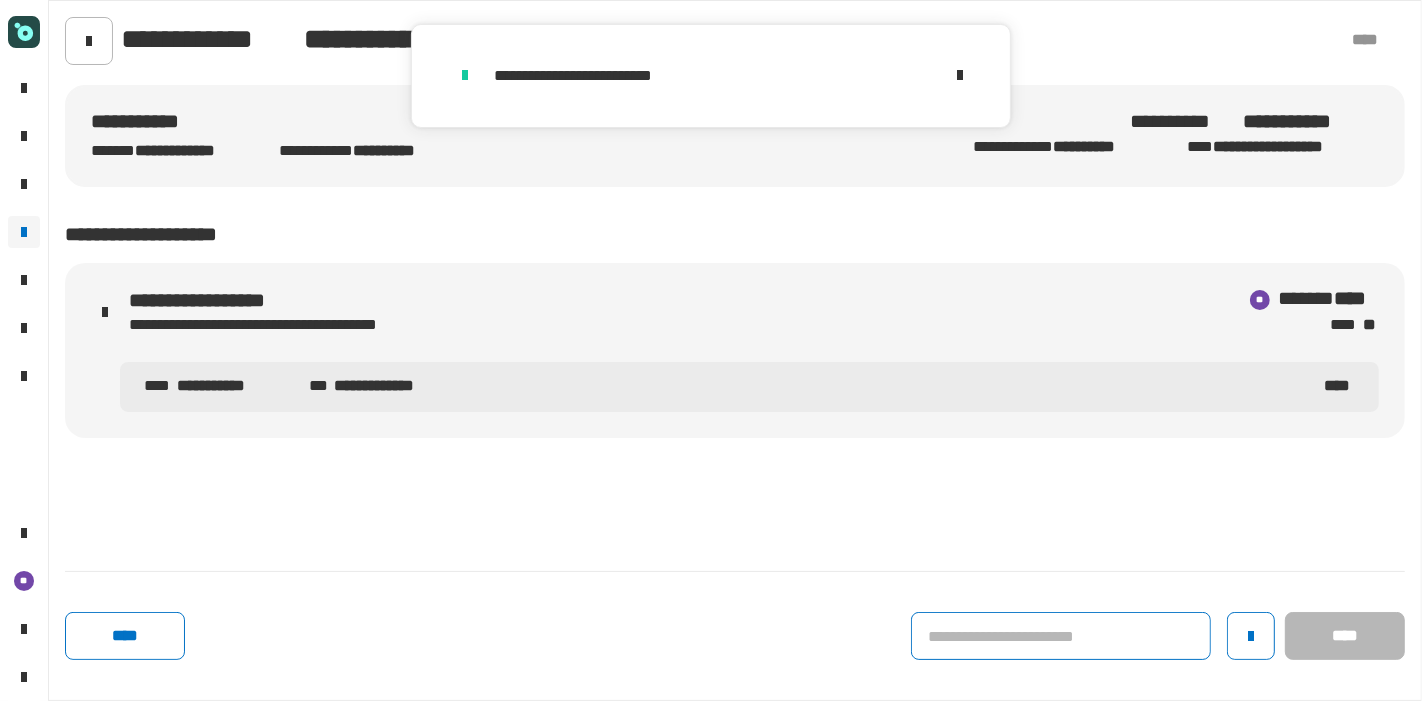 click 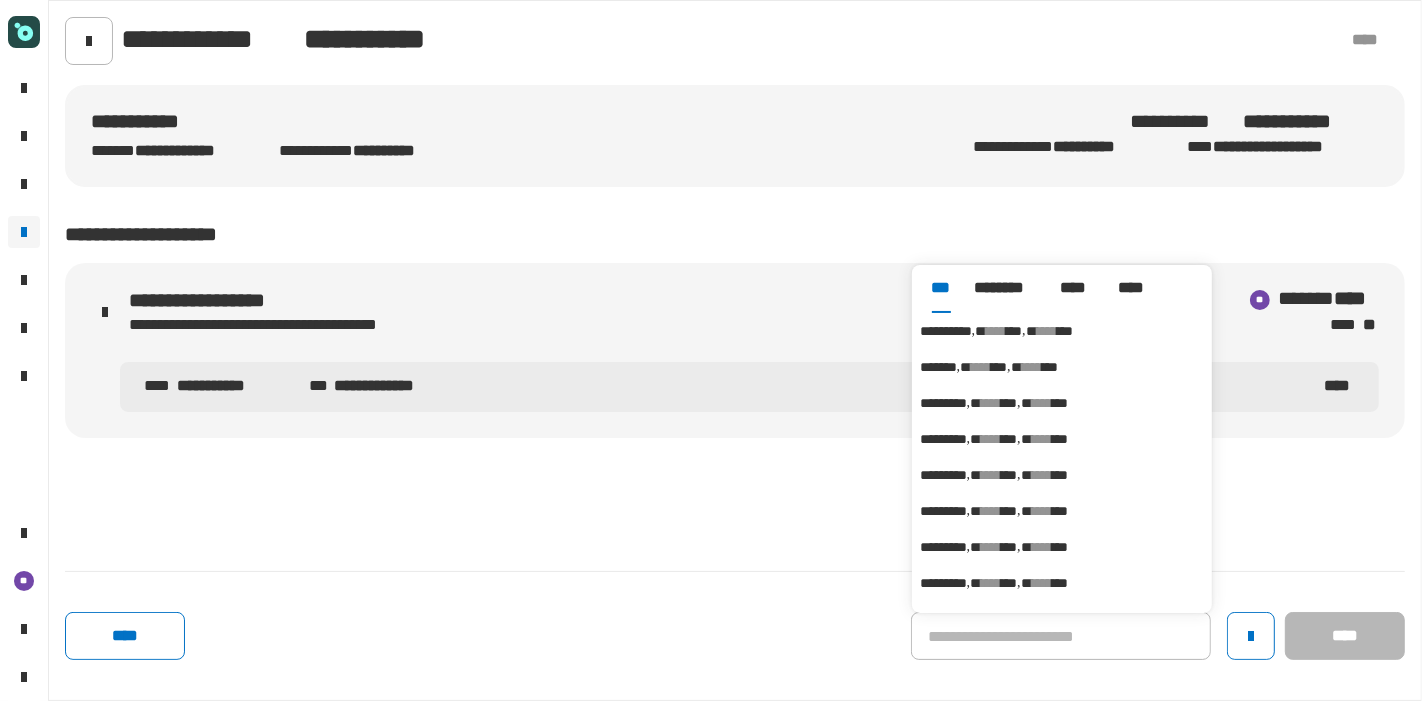 click on "***" at bounding box center (1014, 331) 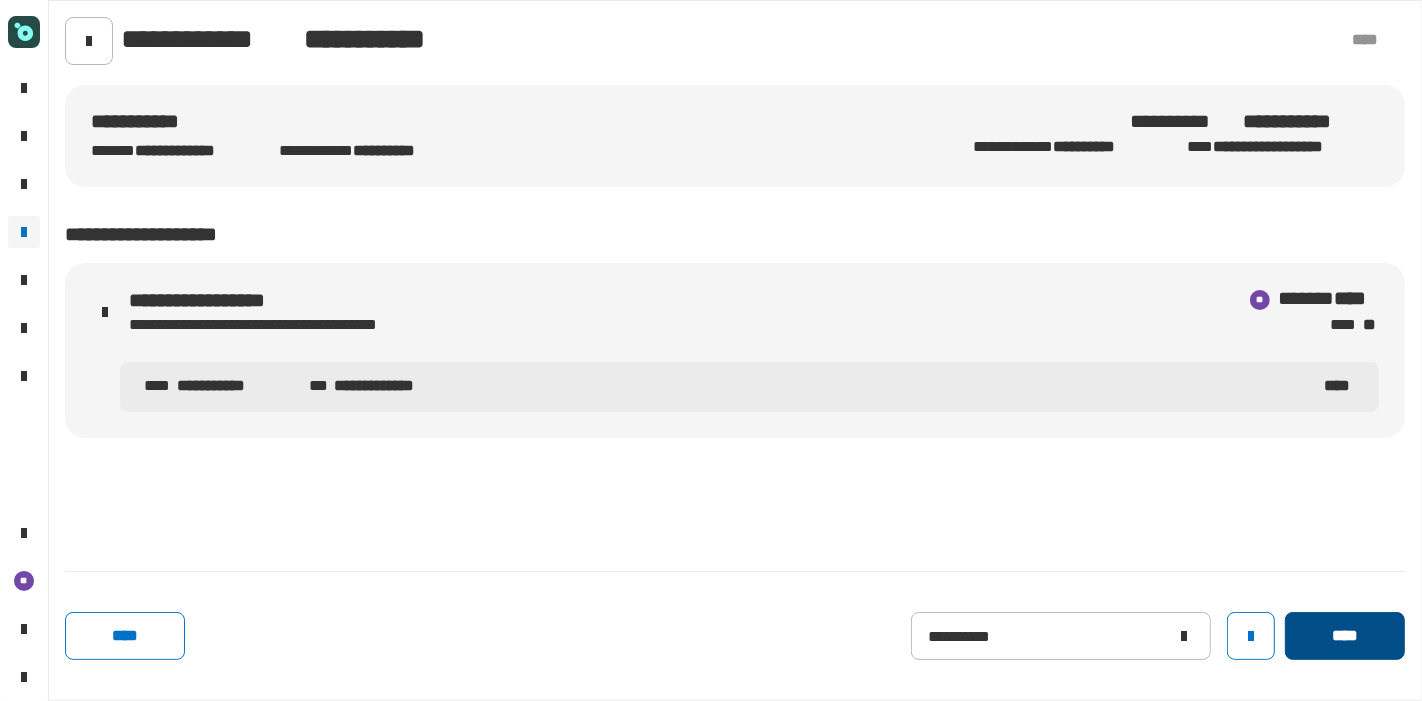 click on "****" 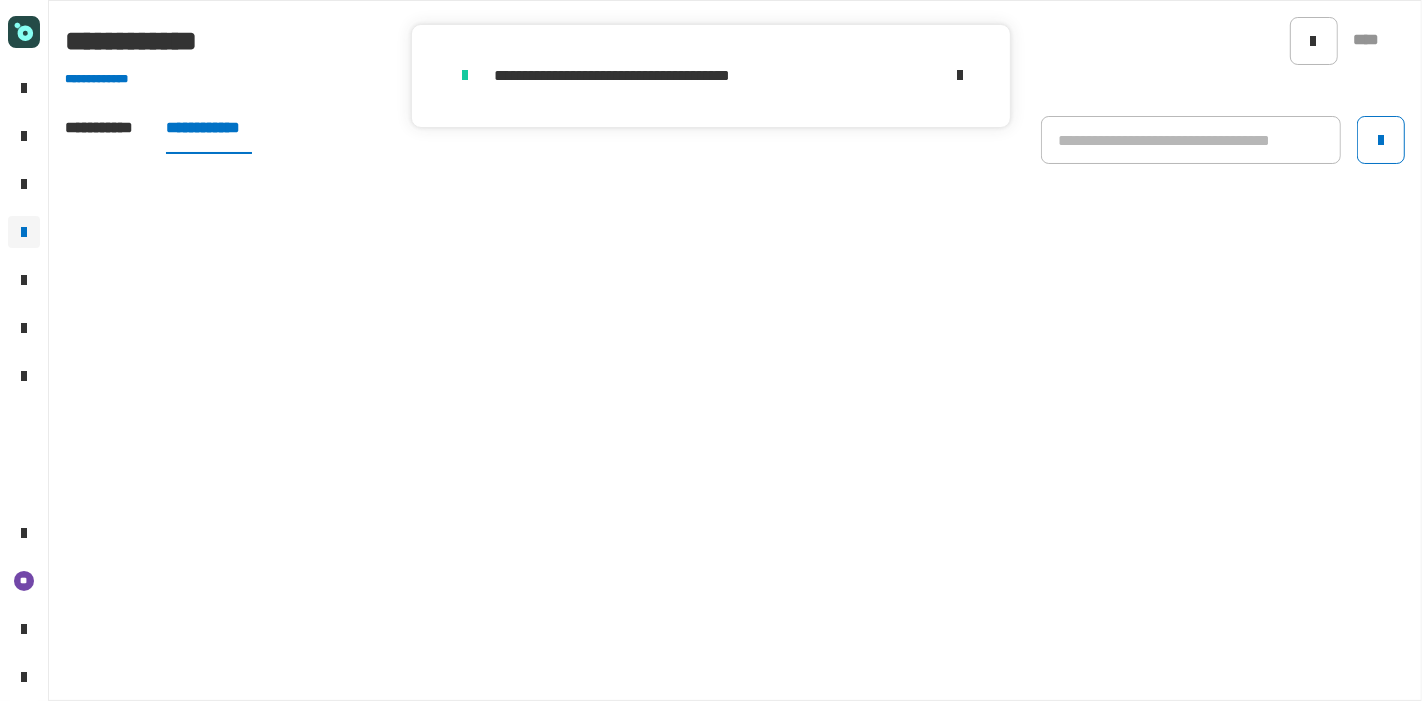 click 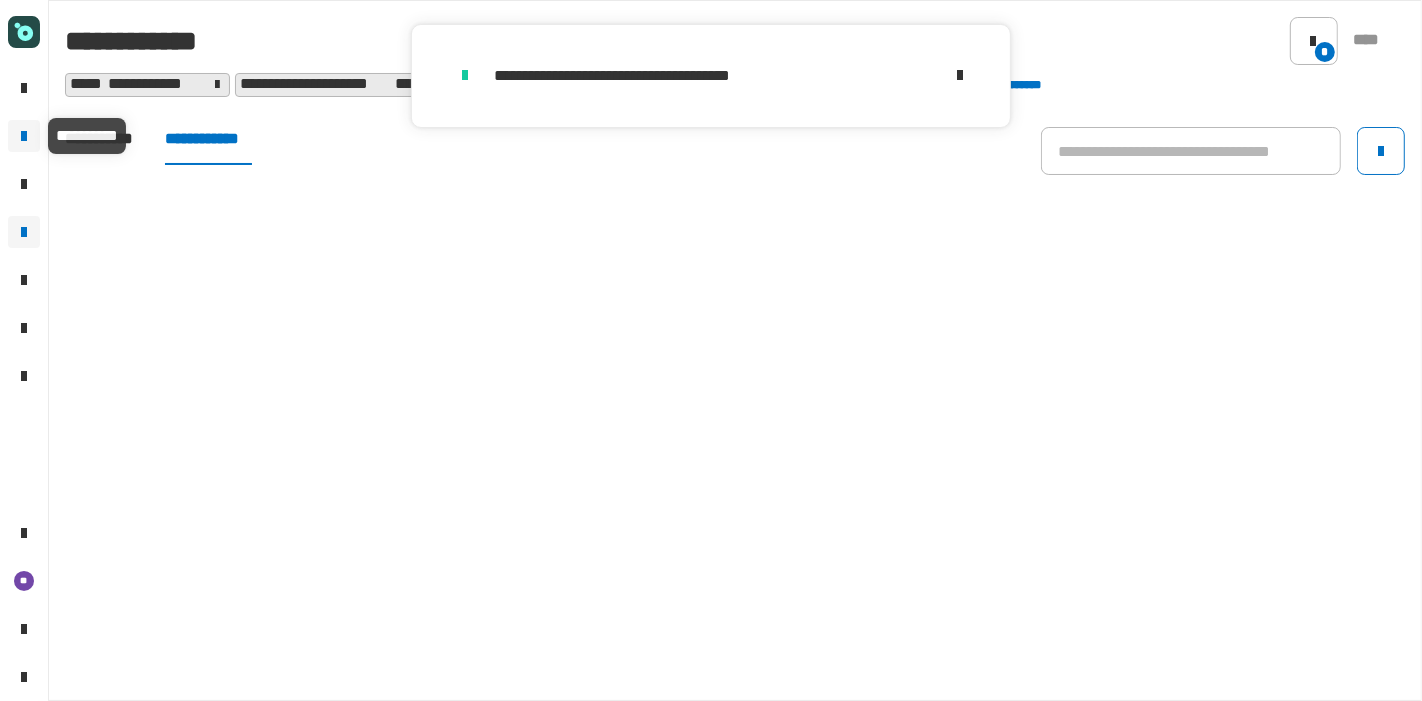 click on "**********" 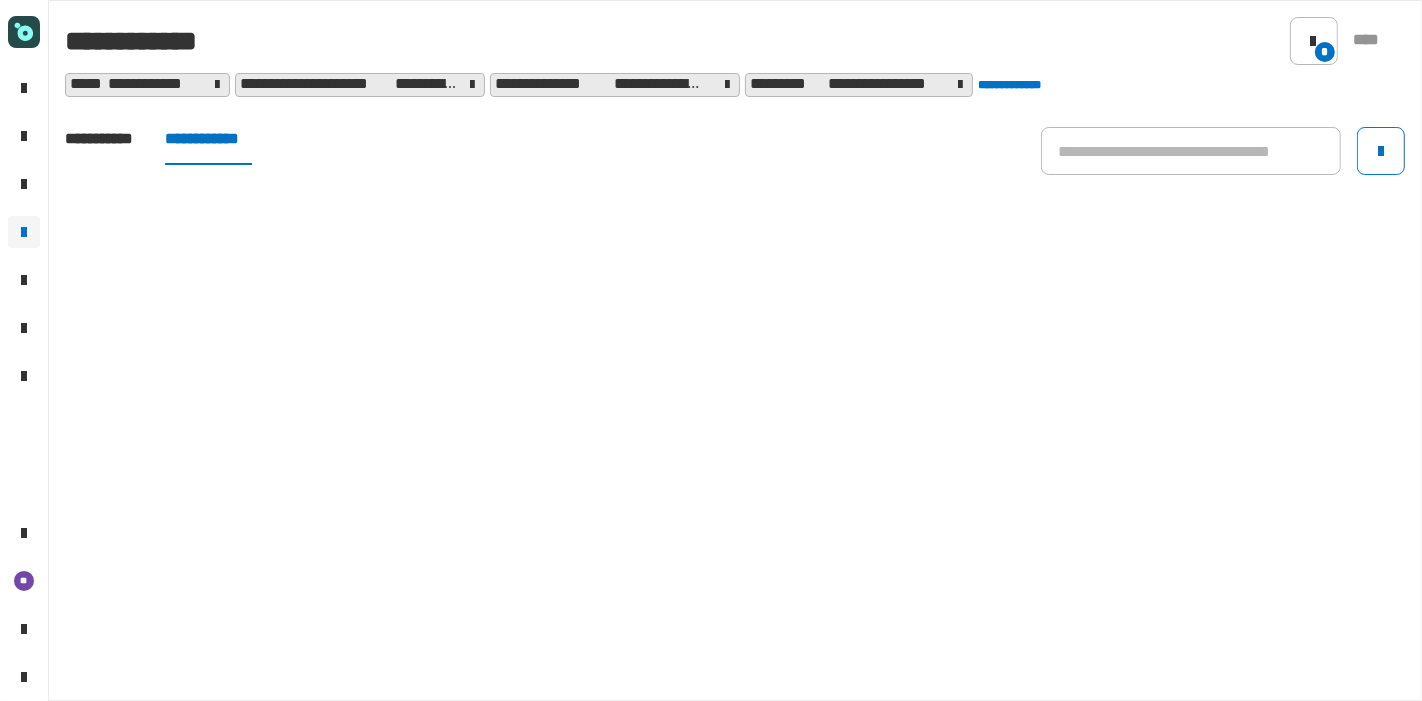 click on "**********" 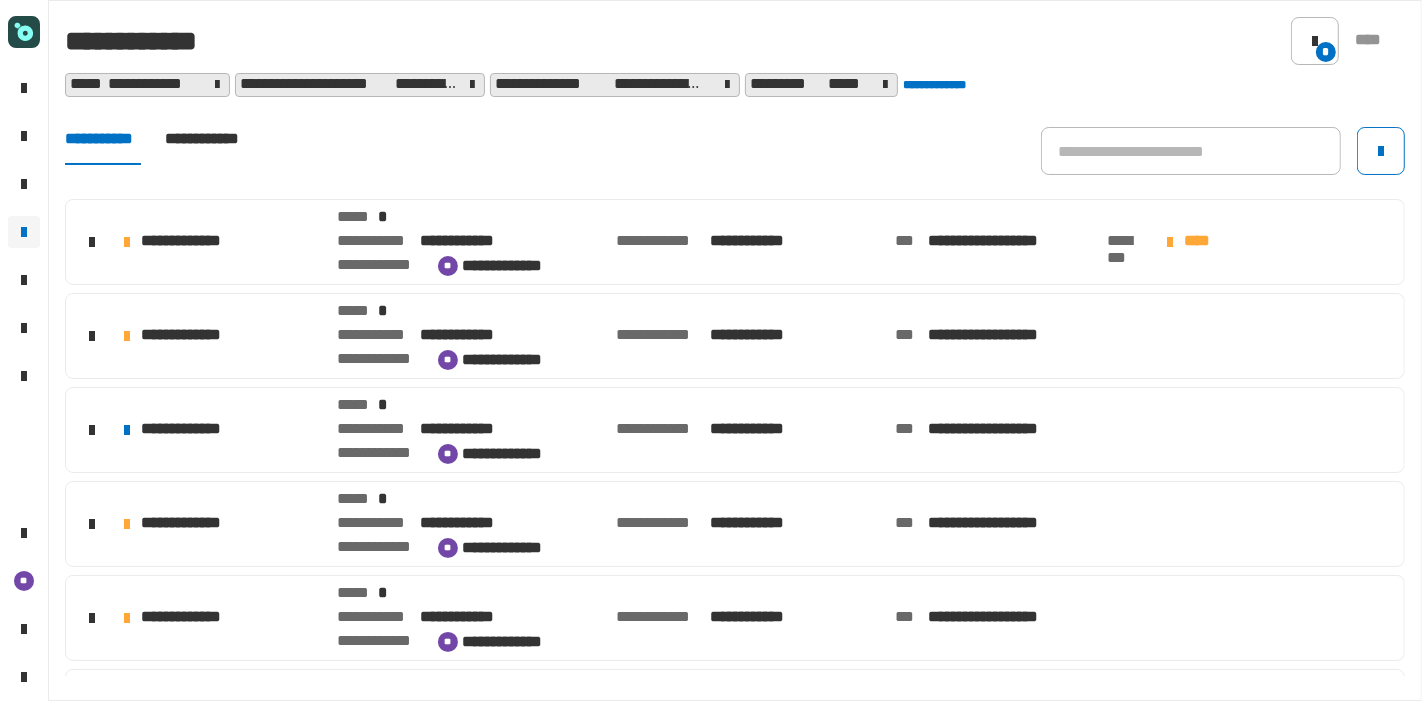 scroll, scrollTop: 74, scrollLeft: 0, axis: vertical 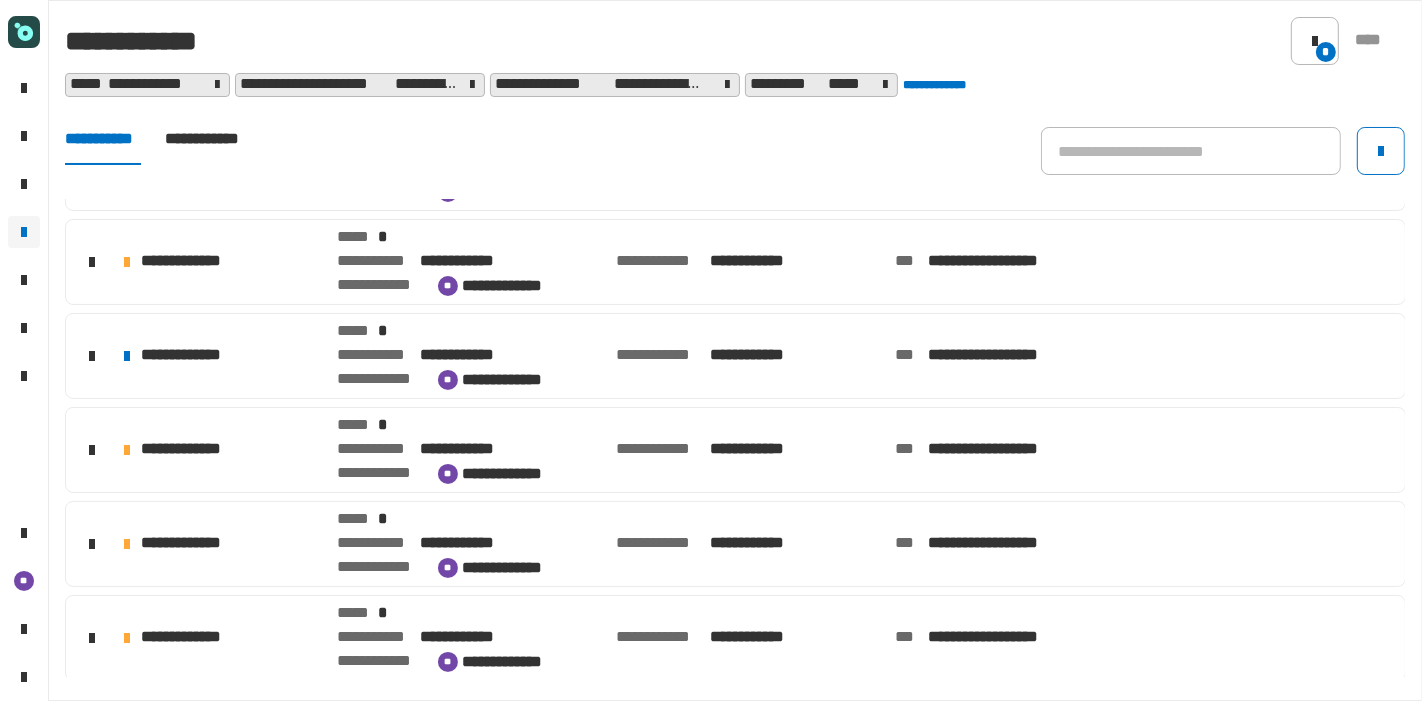 click on "**********" 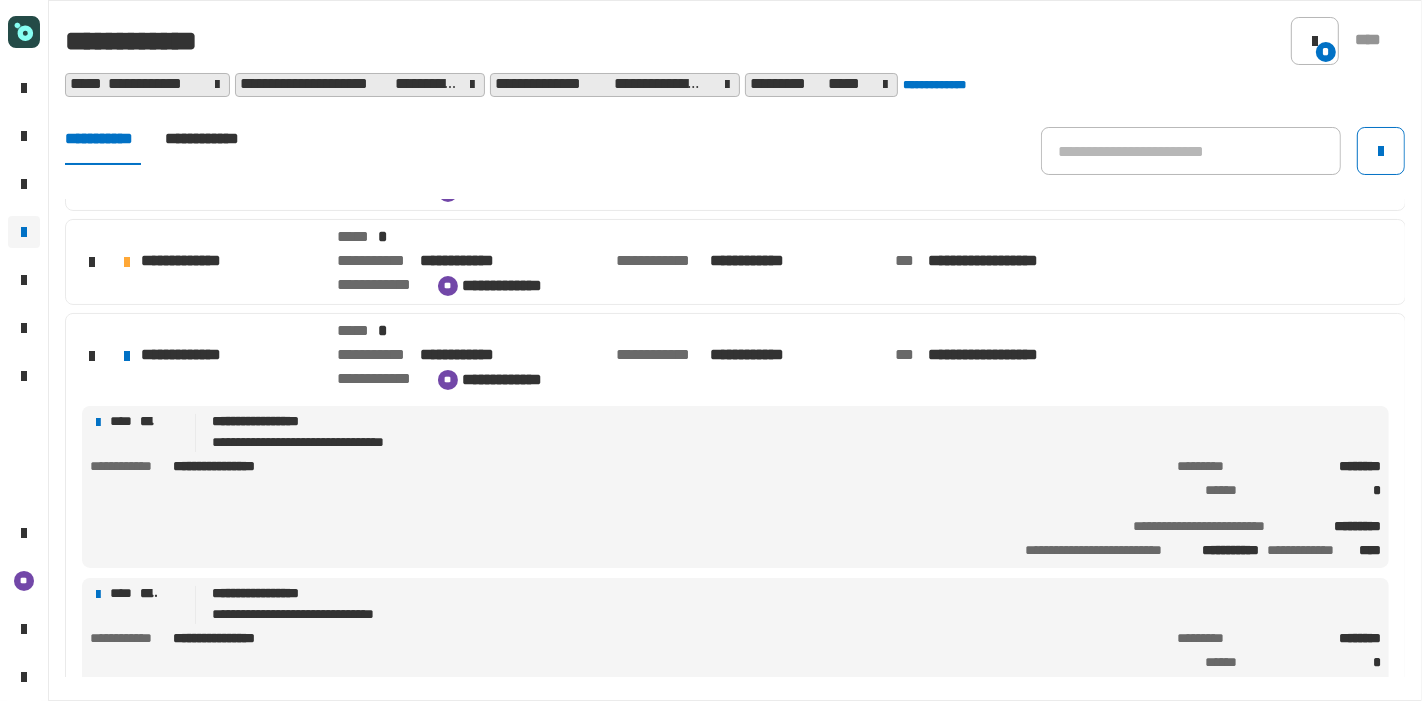 click on "**********" 